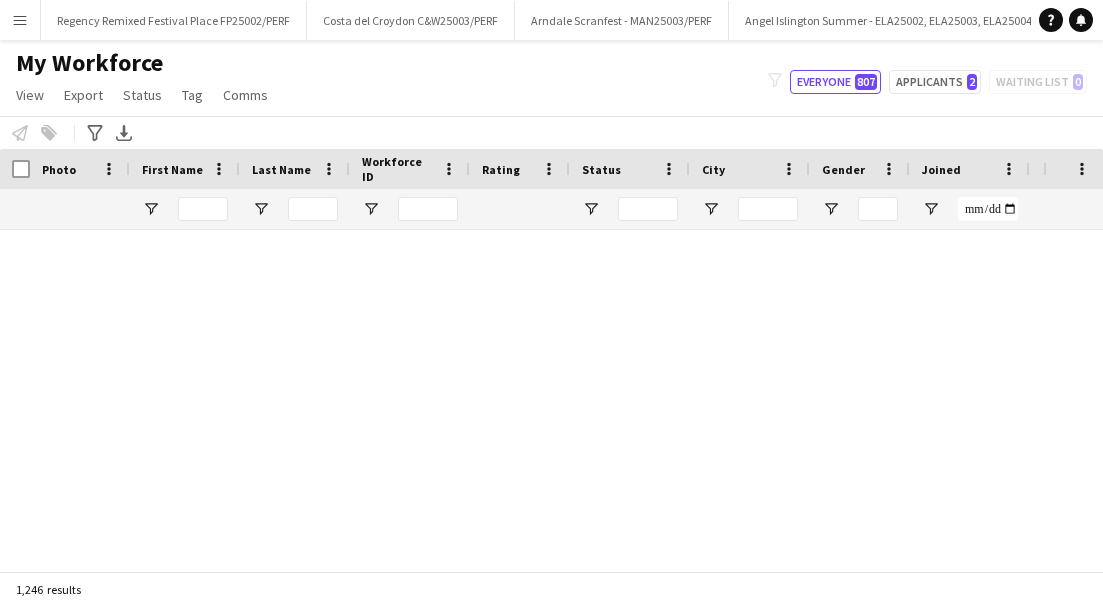 scroll, scrollTop: 0, scrollLeft: 0, axis: both 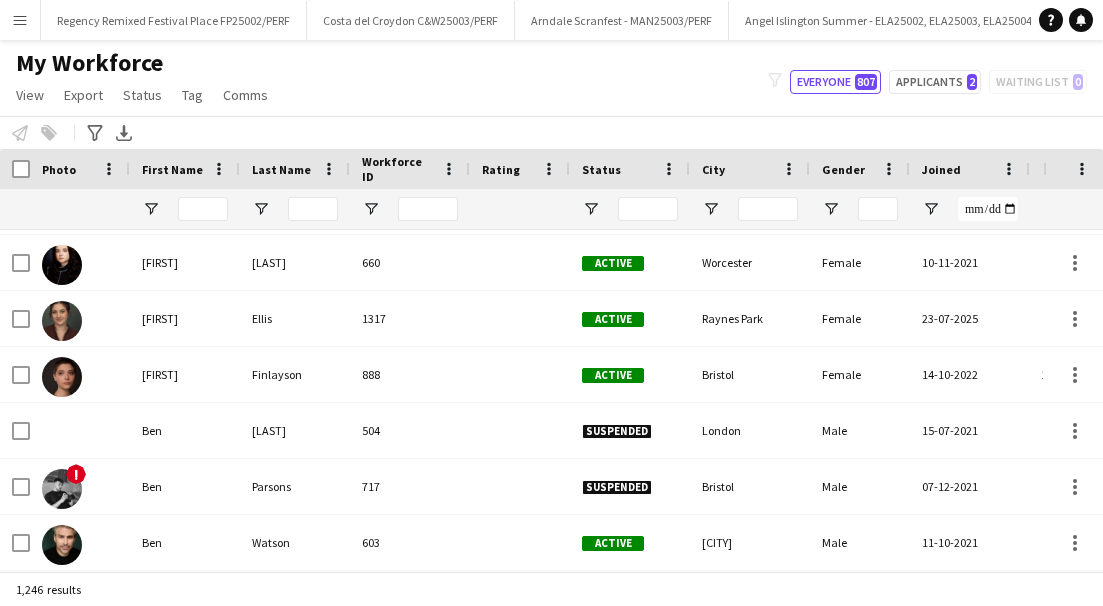 click on "Menu" at bounding box center [20, 20] 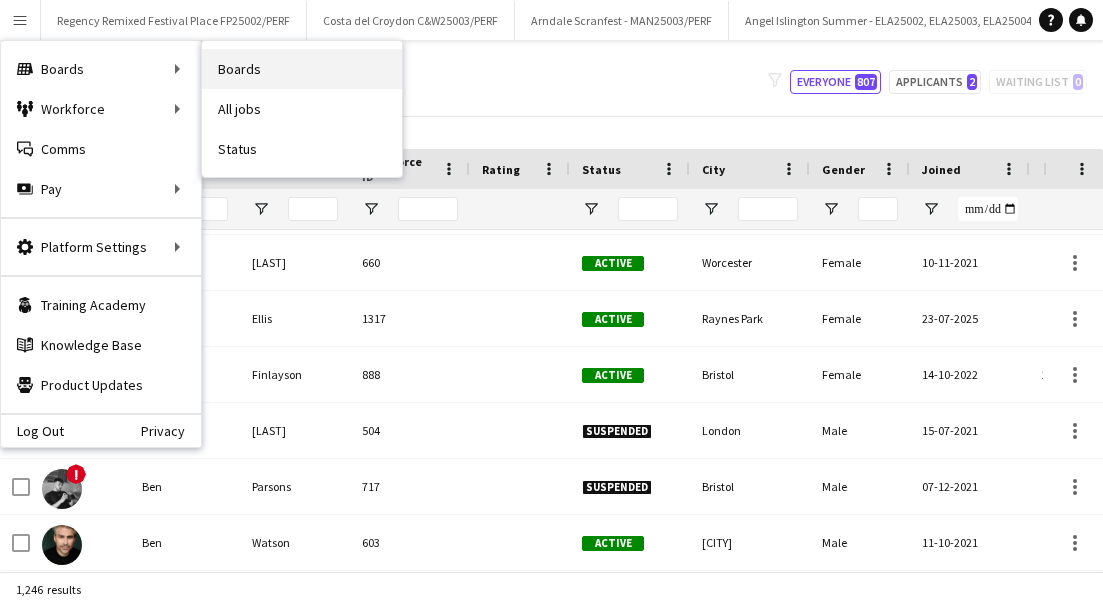 click on "Boards" at bounding box center (302, 69) 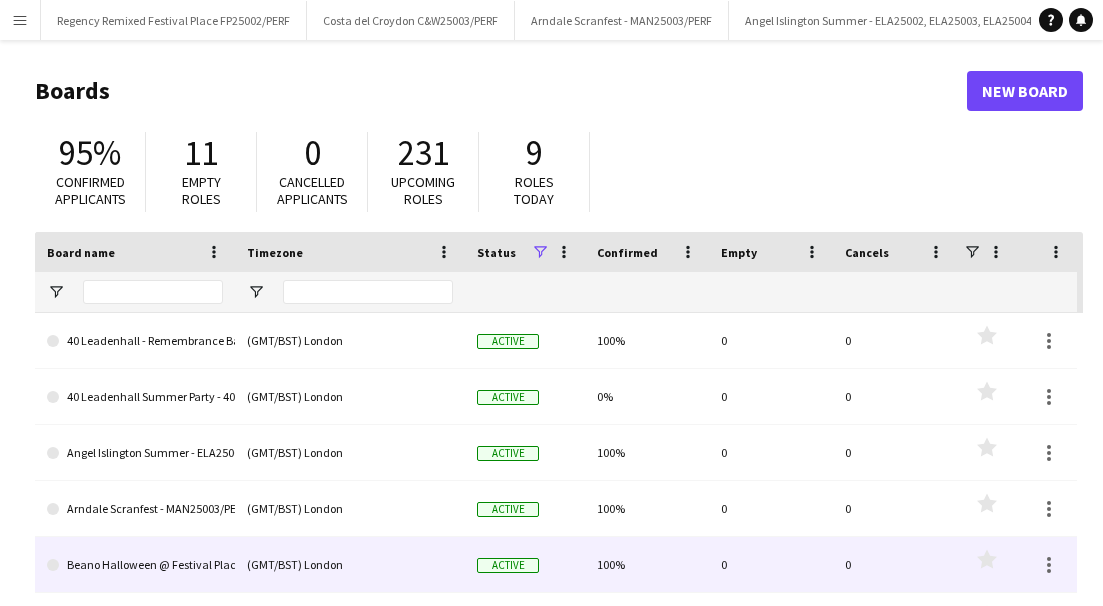 scroll, scrollTop: 290, scrollLeft: 0, axis: vertical 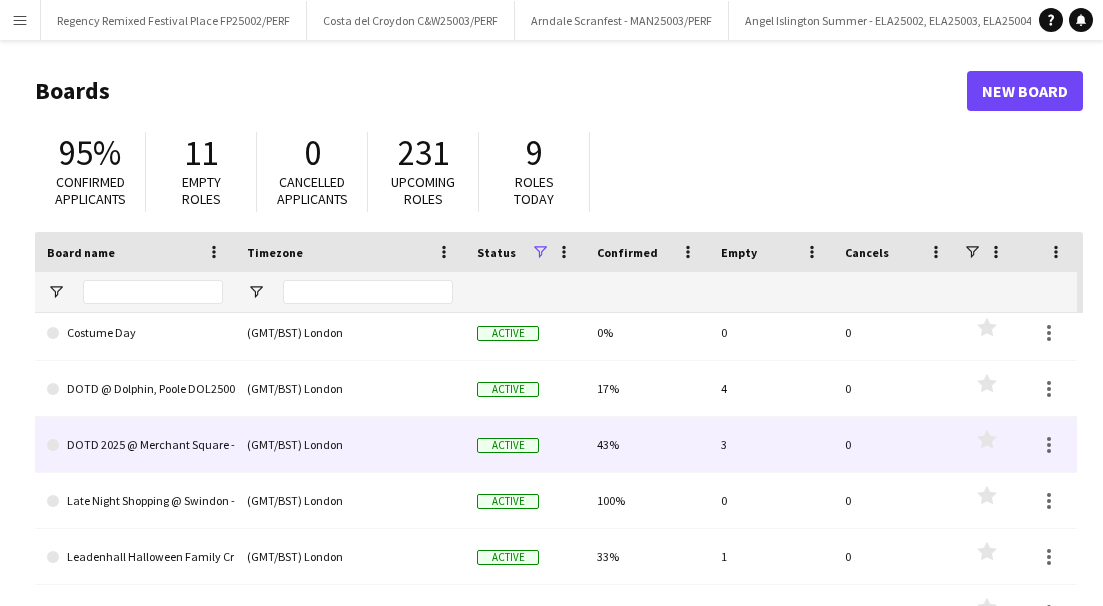 click on "DOTD 2025 @ Merchant Square - MS25001/PERF" 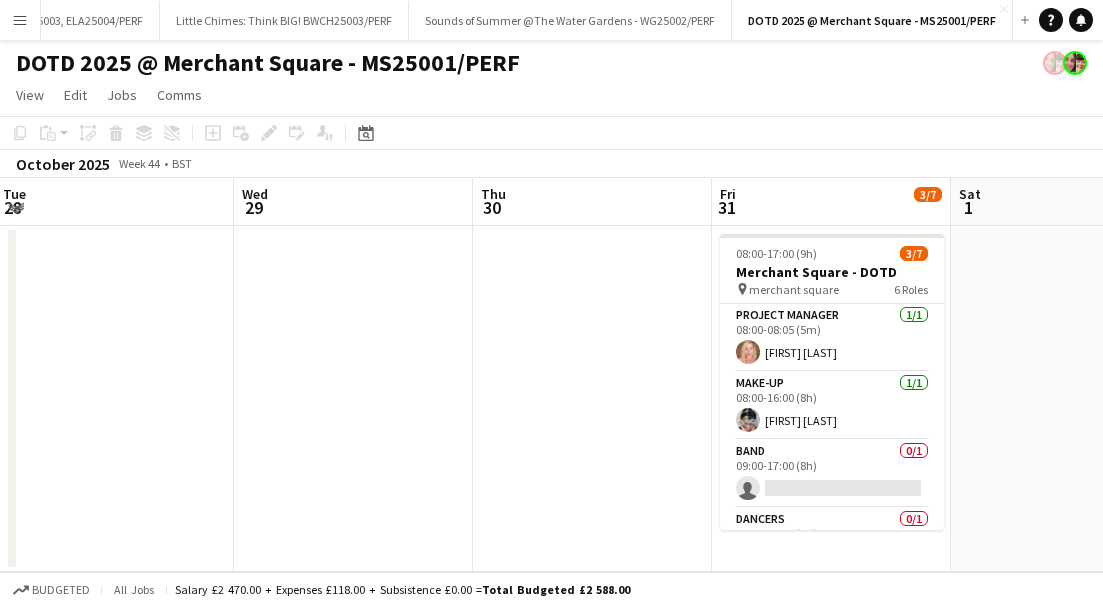 click on "Menu" at bounding box center [20, 20] 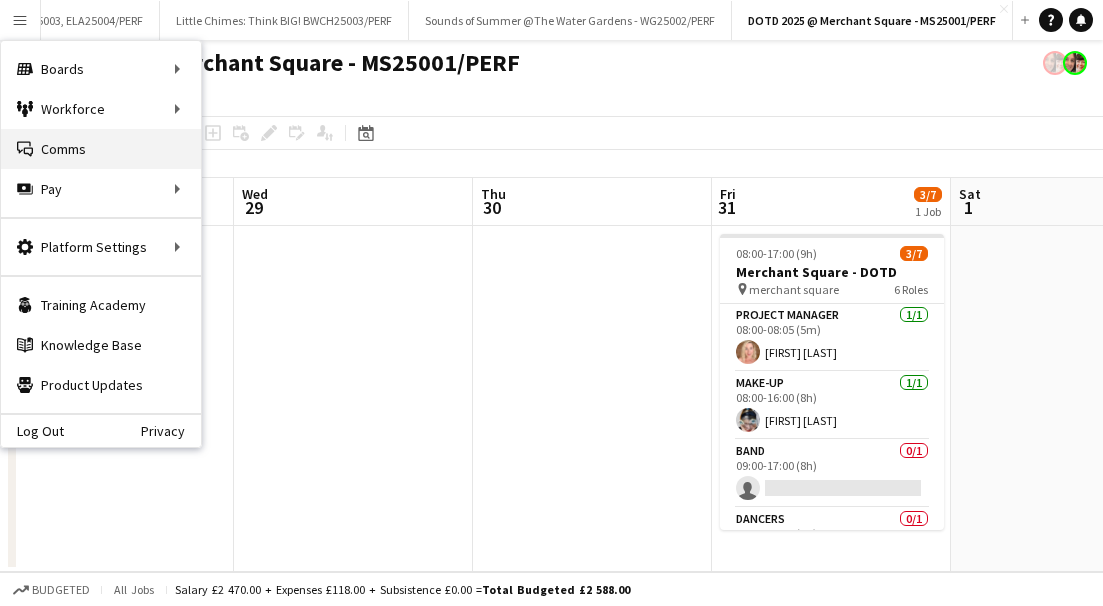 click on "Comms
Comms" at bounding box center [101, 149] 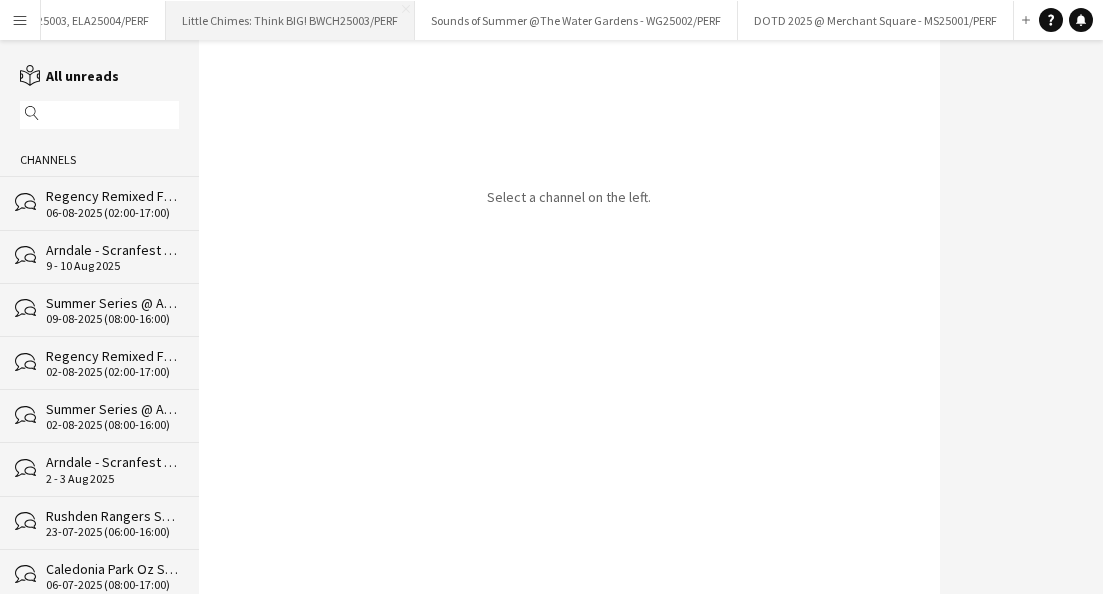 click on "Little Chimes: Think BIG! BWCH25003/PERF
Close" at bounding box center (290, 20) 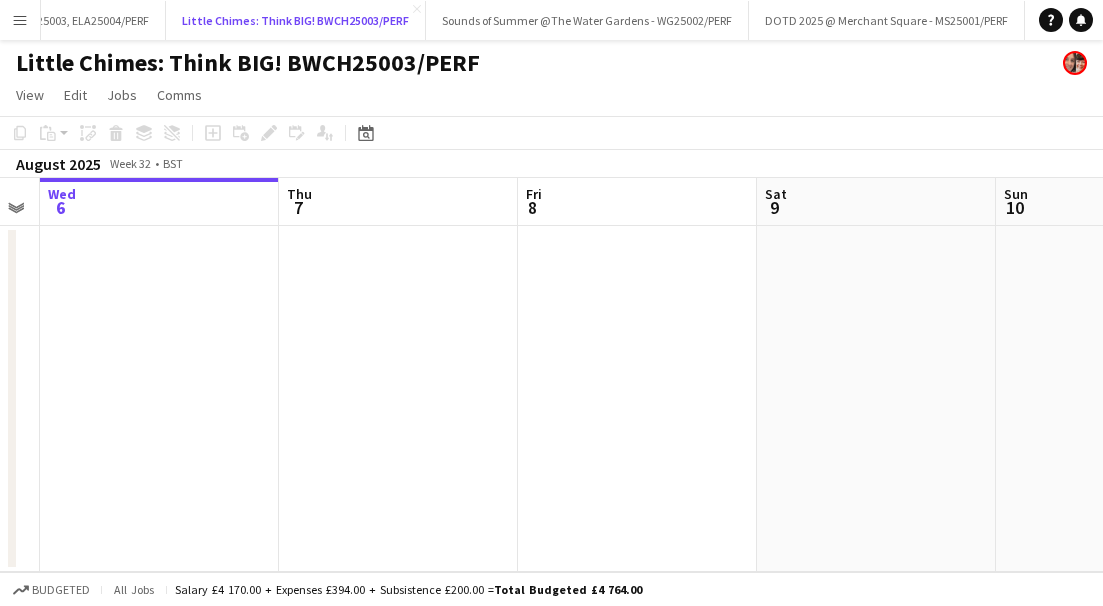 scroll, scrollTop: 0, scrollLeft: 775, axis: horizontal 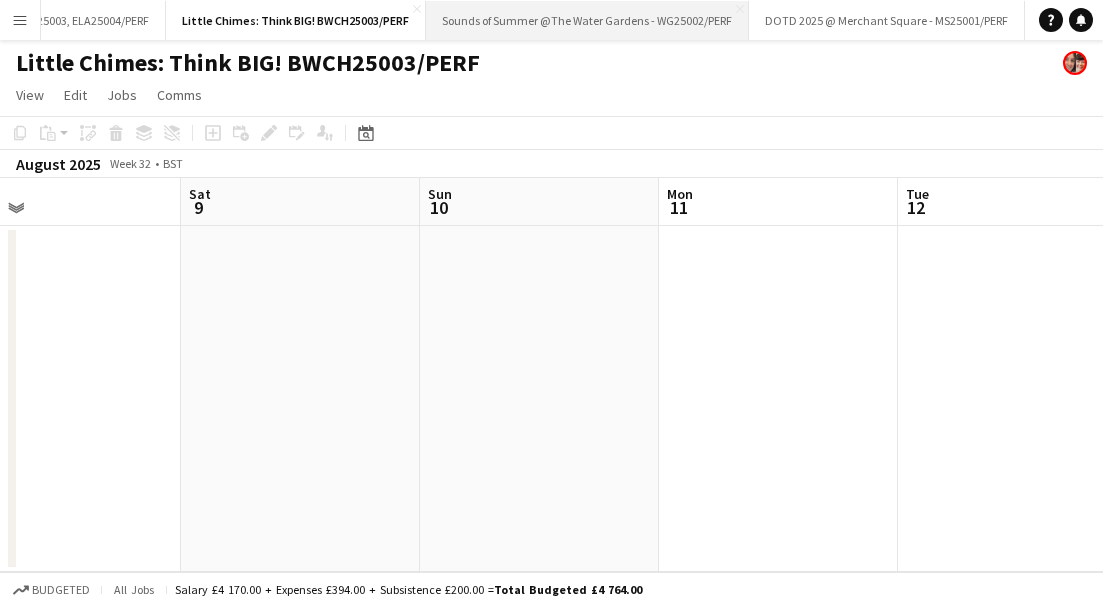 click on "Sounds of Summer @The Water Gardens - WG25002/PERF
Close" at bounding box center (587, 20) 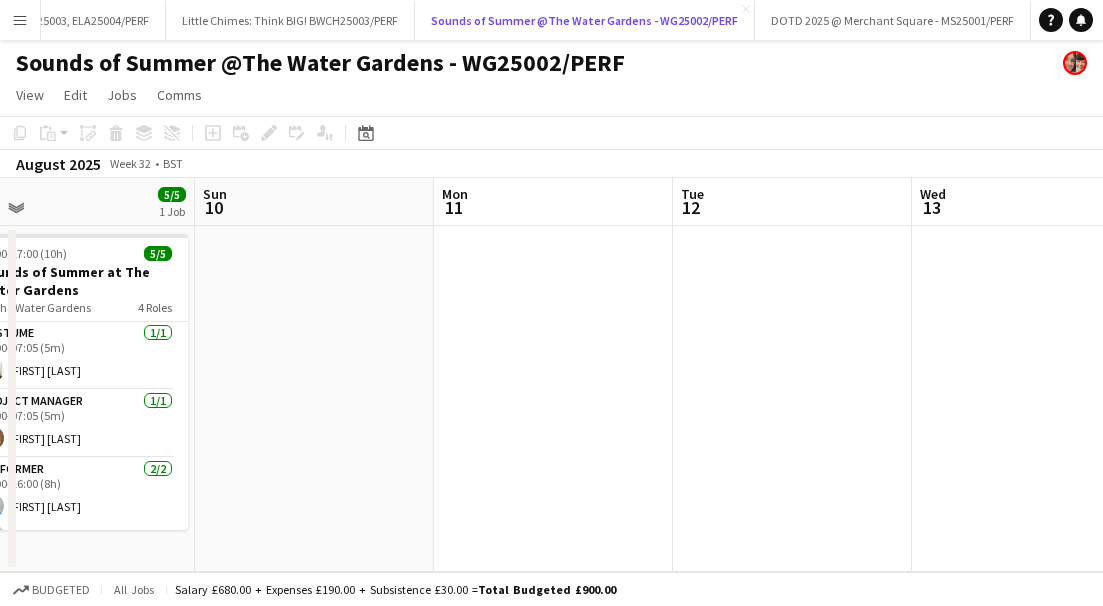 scroll, scrollTop: 0, scrollLeft: 516, axis: horizontal 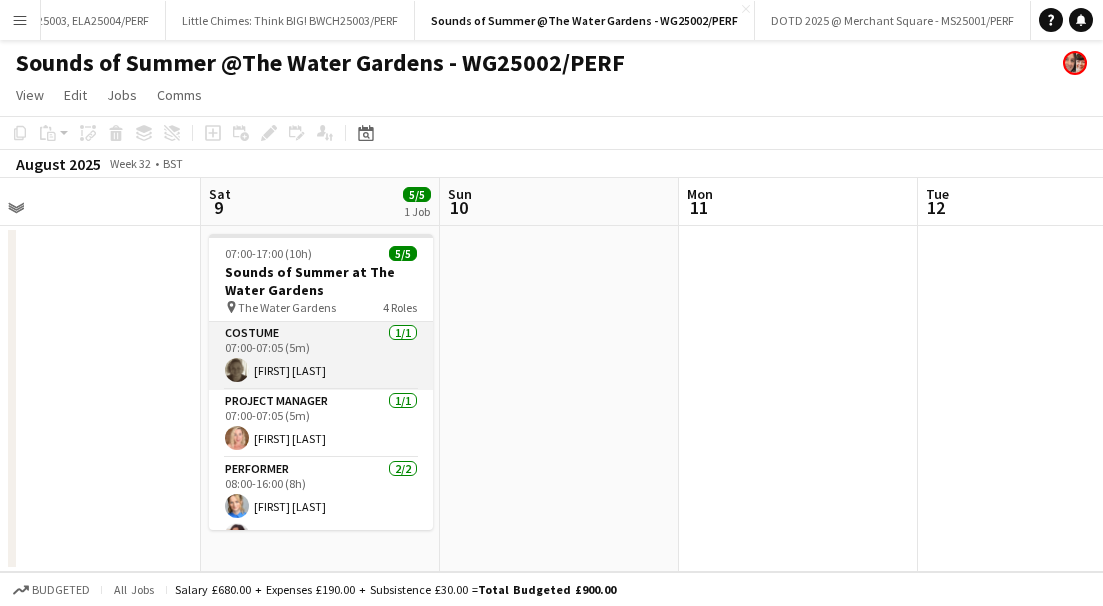 click on "Costume   1/1   07:00-07:05 (5m)
[FIRST] [LAST]" at bounding box center (321, 356) 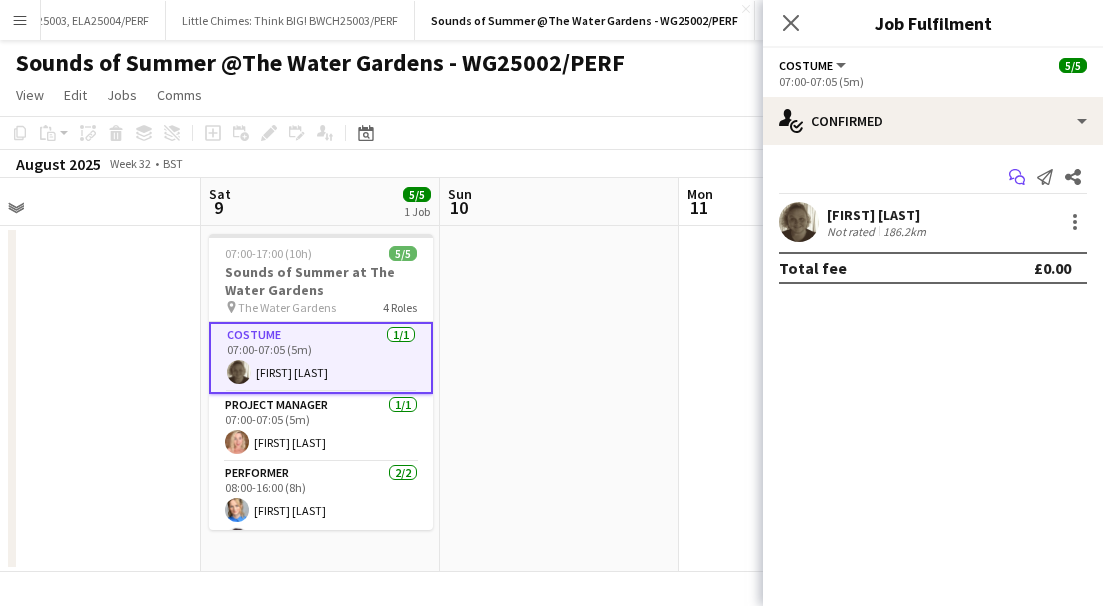 click on "Start chat" 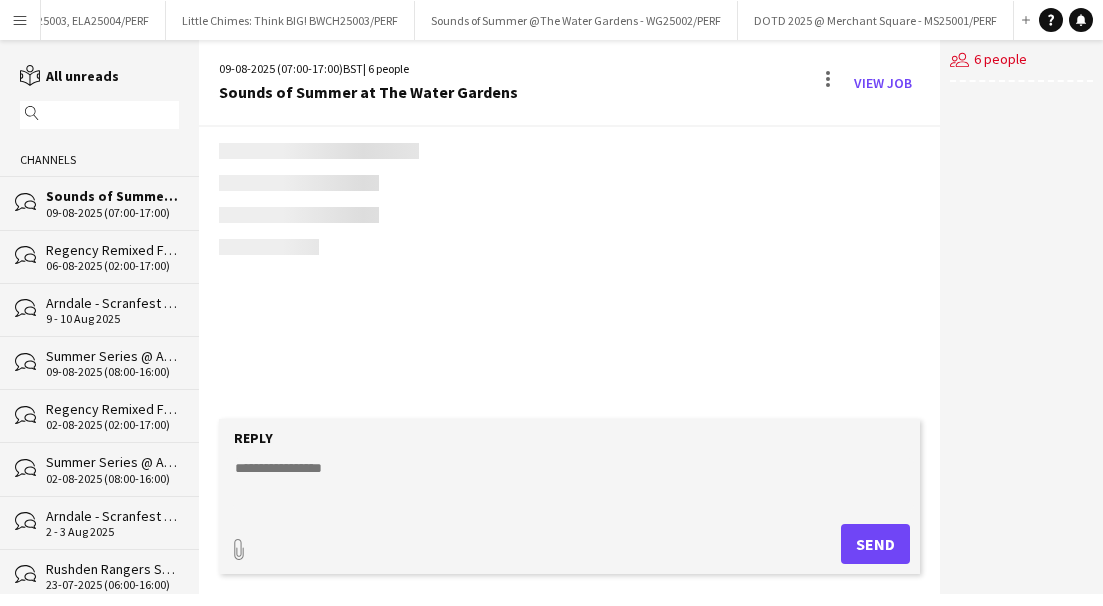 click on "users2
6 people" 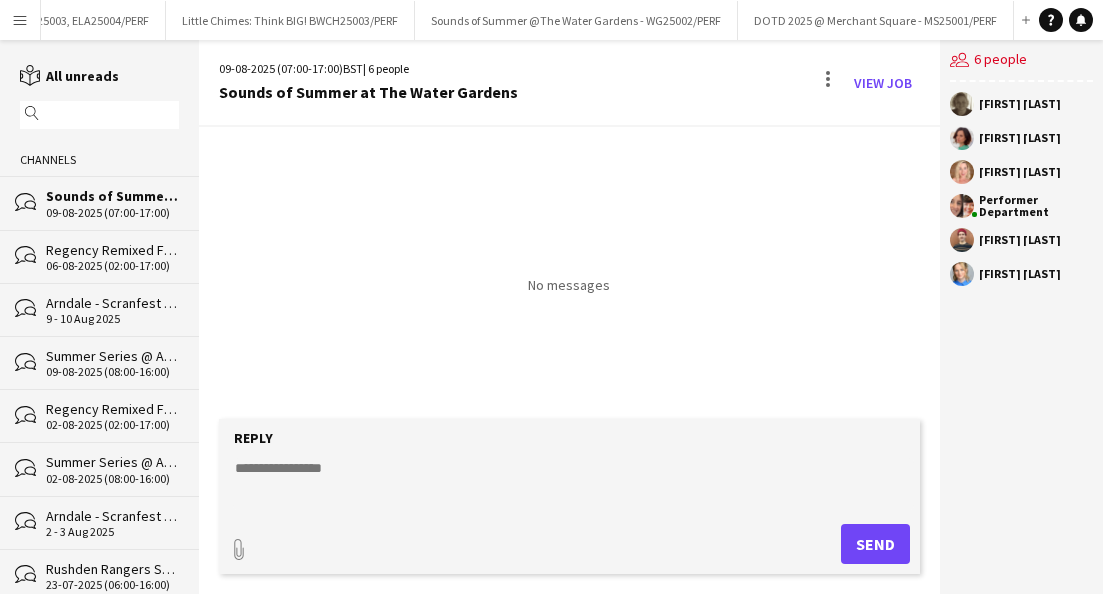 click on "Reply
paperclip
Send" 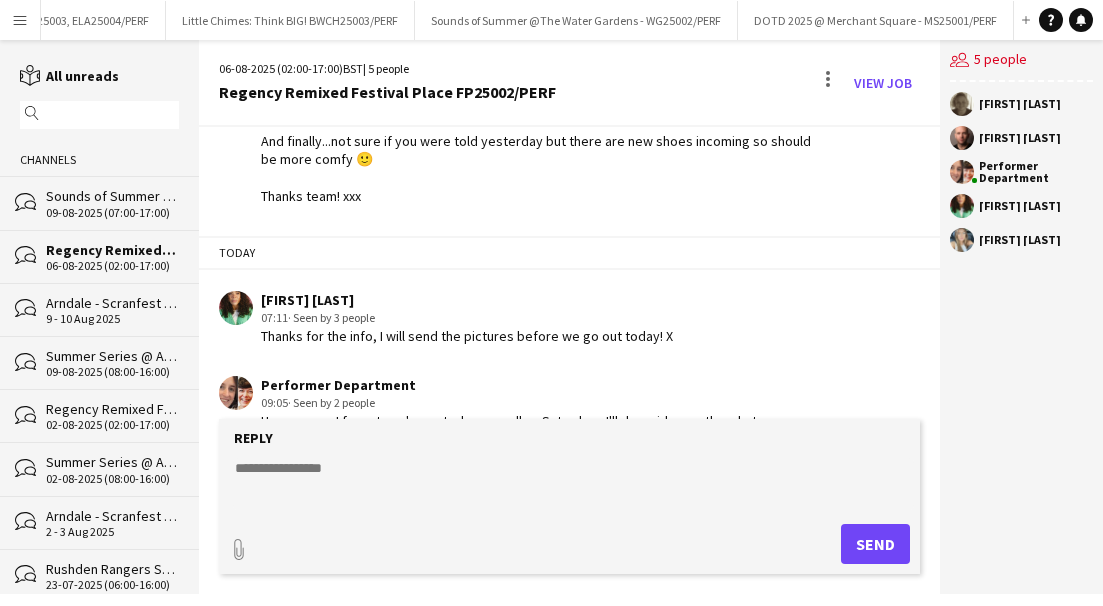 scroll, scrollTop: 0, scrollLeft: 0, axis: both 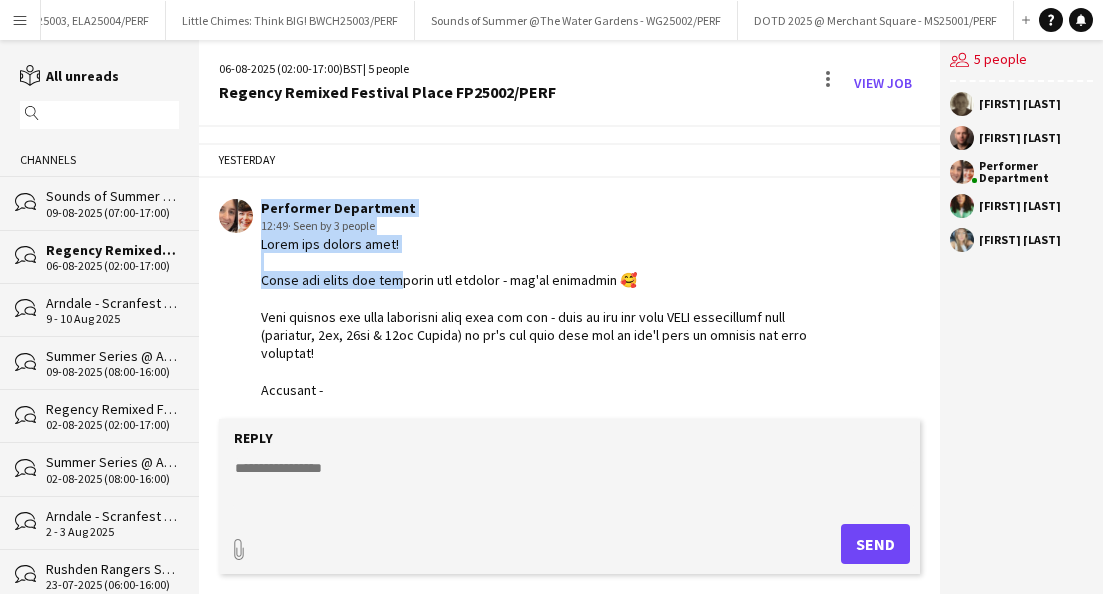 drag, startPoint x: 253, startPoint y: 225, endPoint x: 393, endPoint y: 286, distance: 152.71214 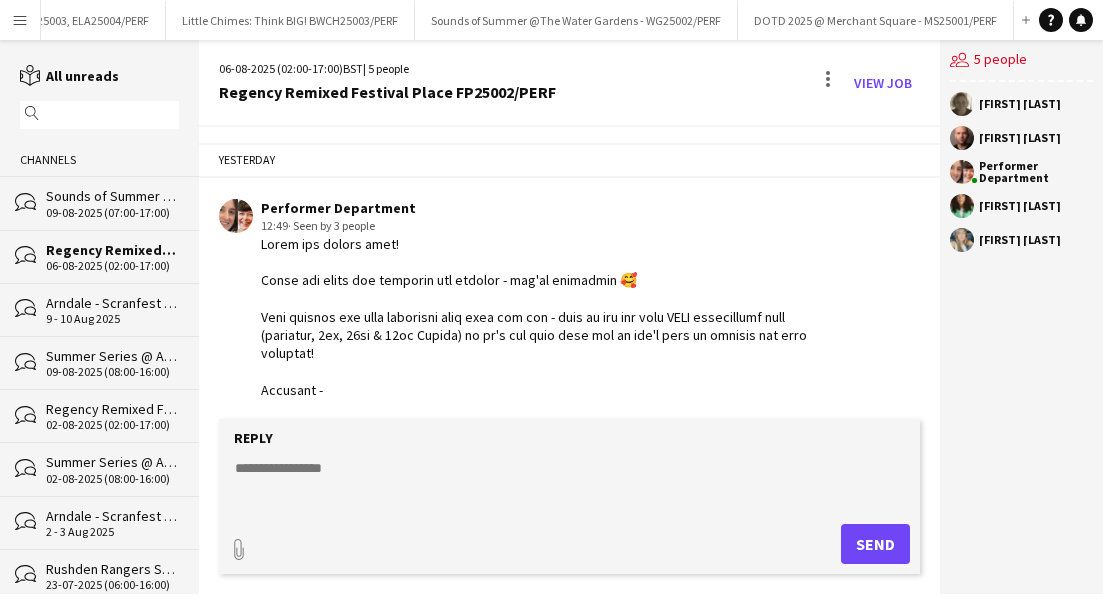 drag, startPoint x: 412, startPoint y: 300, endPoint x: 344, endPoint y: 252, distance: 83.23461 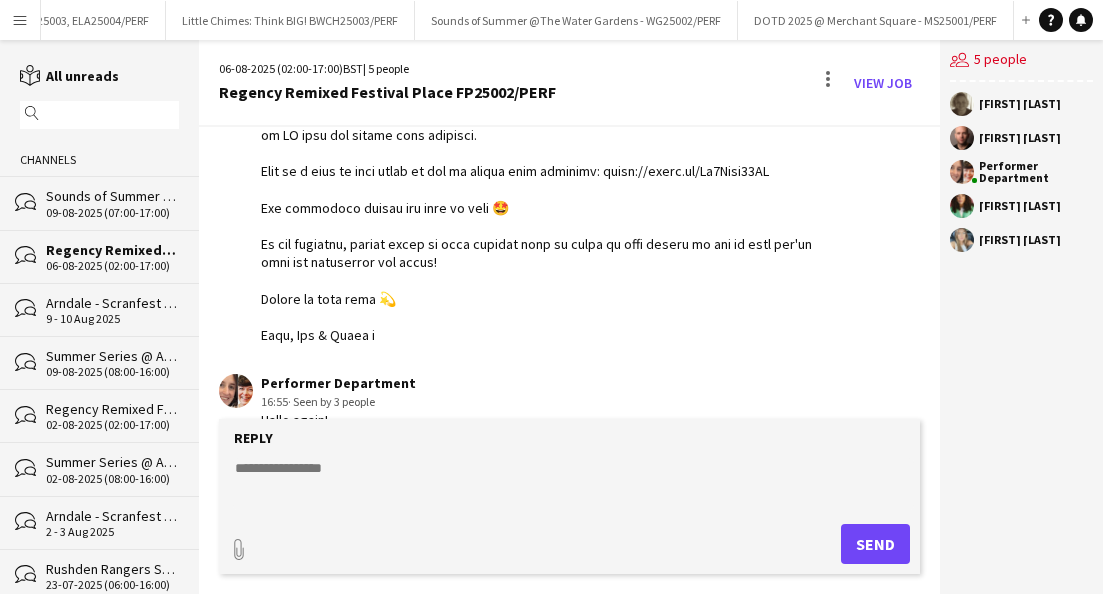 scroll, scrollTop: 821, scrollLeft: 0, axis: vertical 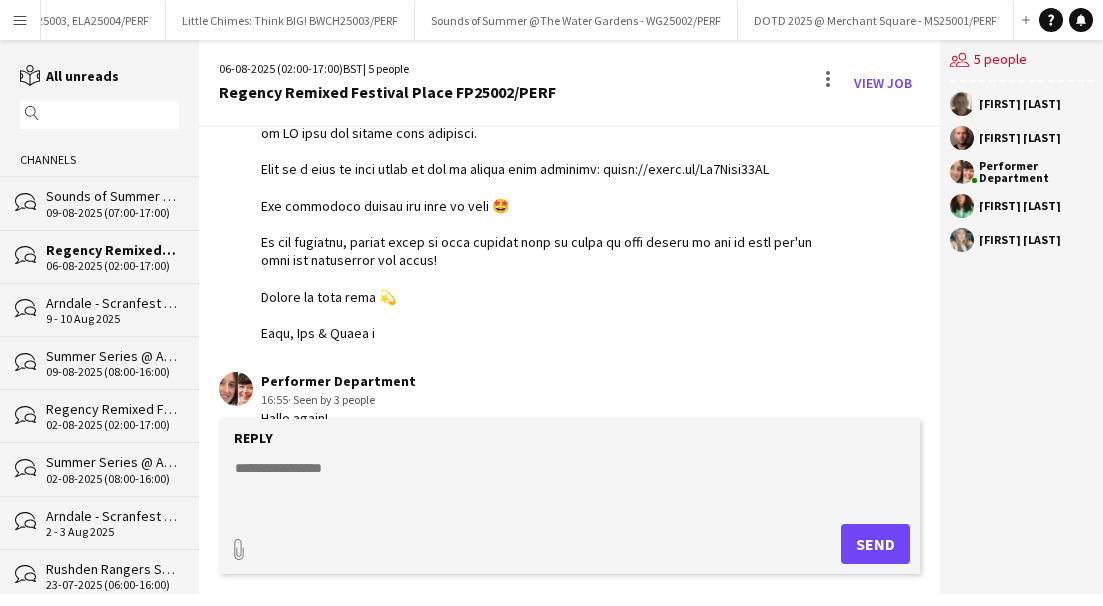 drag, startPoint x: 263, startPoint y: 245, endPoint x: 431, endPoint y: 338, distance: 192.02344 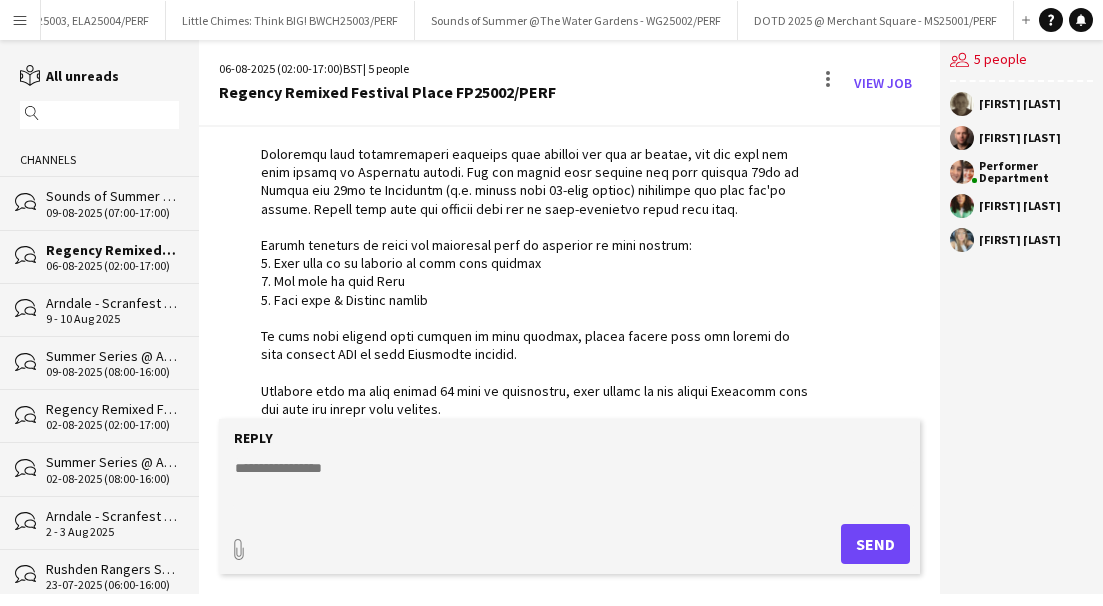 scroll, scrollTop: 0, scrollLeft: 0, axis: both 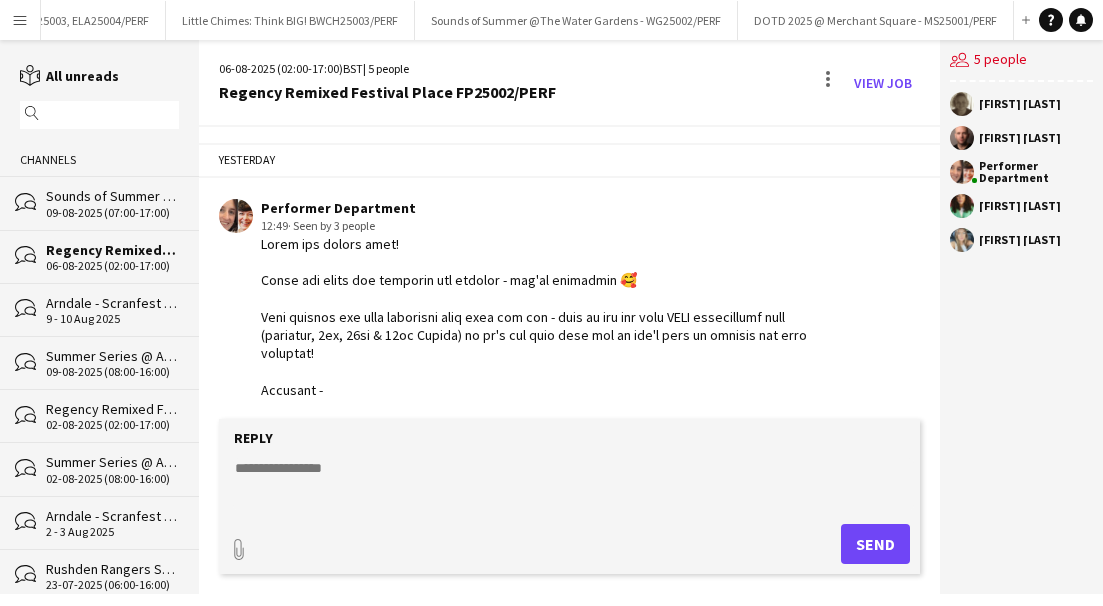 click on "Sounds of Summer at The Water Gardens" 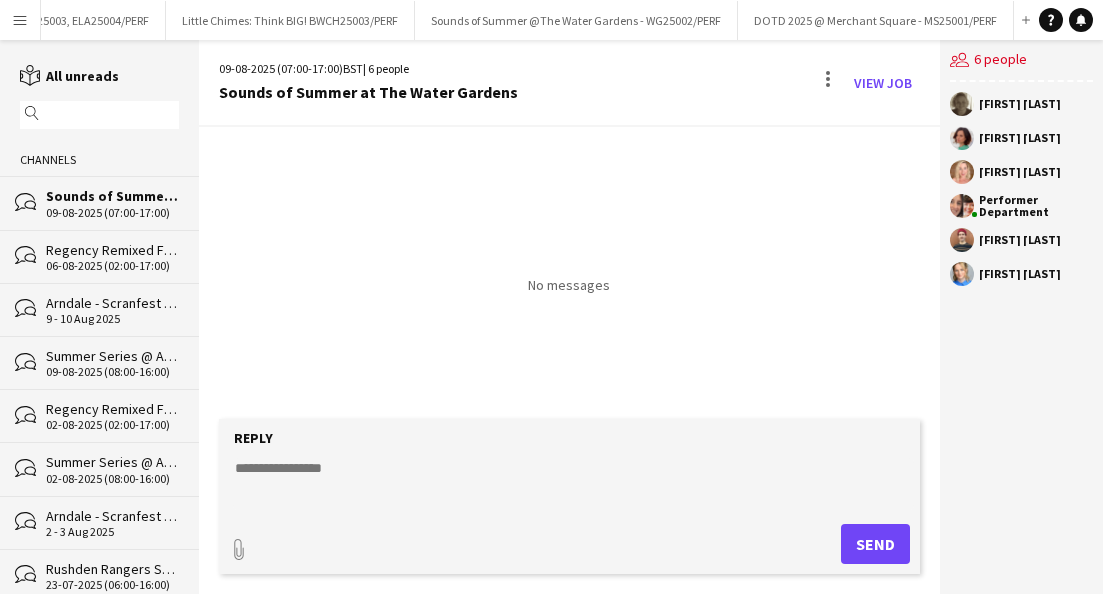 click 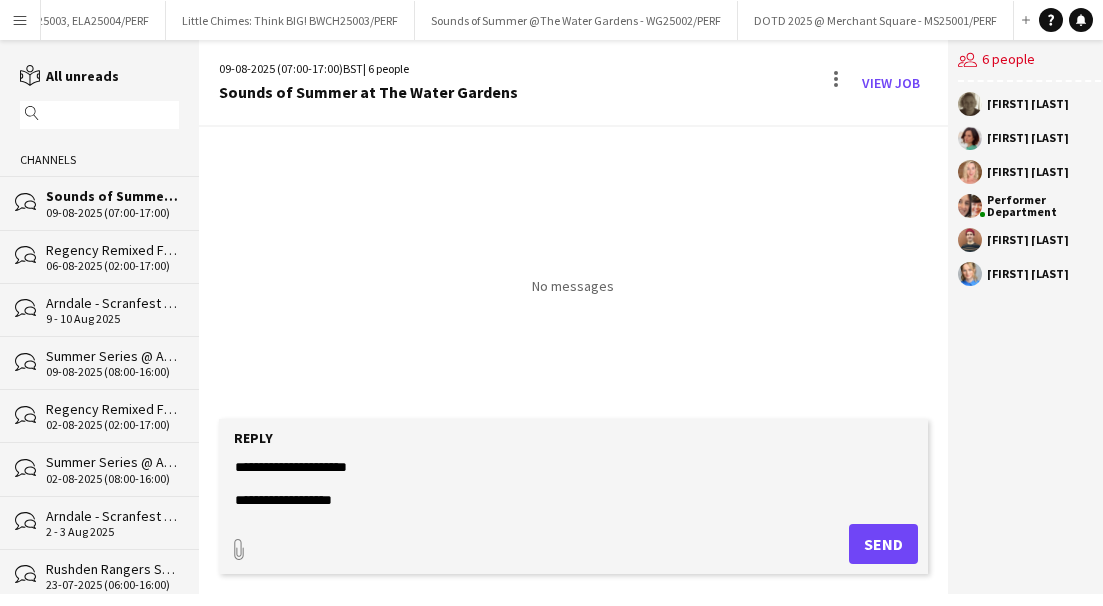 scroll, scrollTop: 0, scrollLeft: 0, axis: both 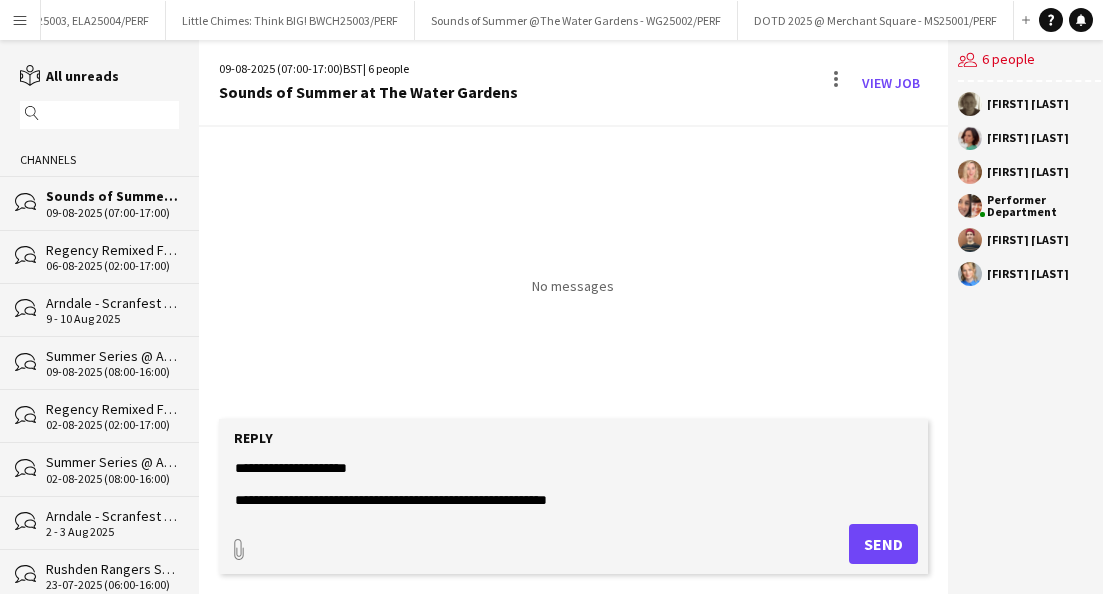 click 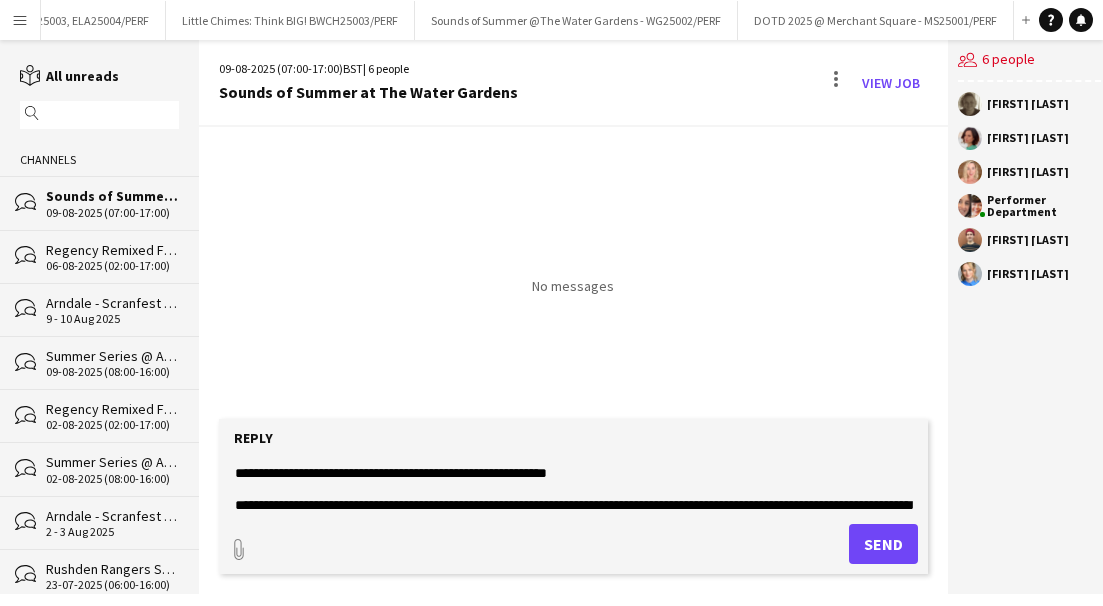 scroll, scrollTop: 21, scrollLeft: 0, axis: vertical 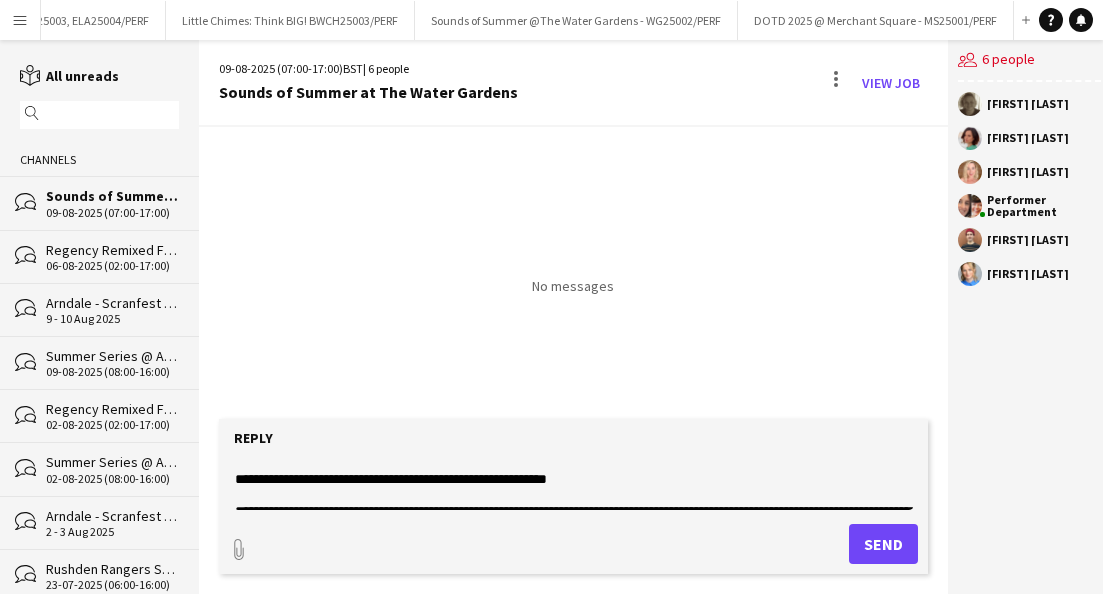 drag, startPoint x: 583, startPoint y: 476, endPoint x: 206, endPoint y: 470, distance: 377.04773 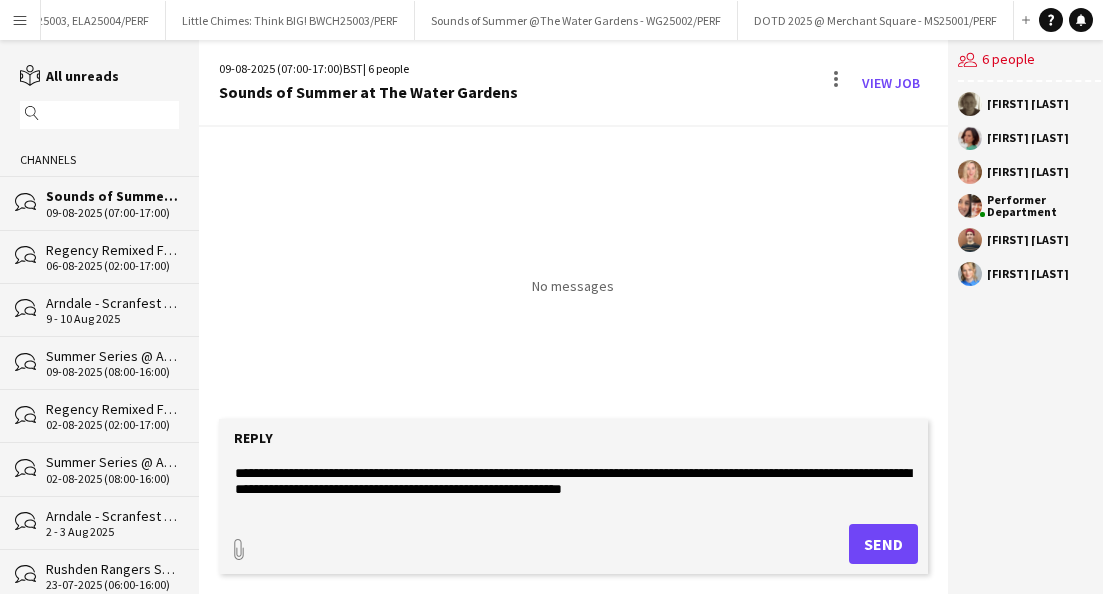 scroll, scrollTop: 49, scrollLeft: 0, axis: vertical 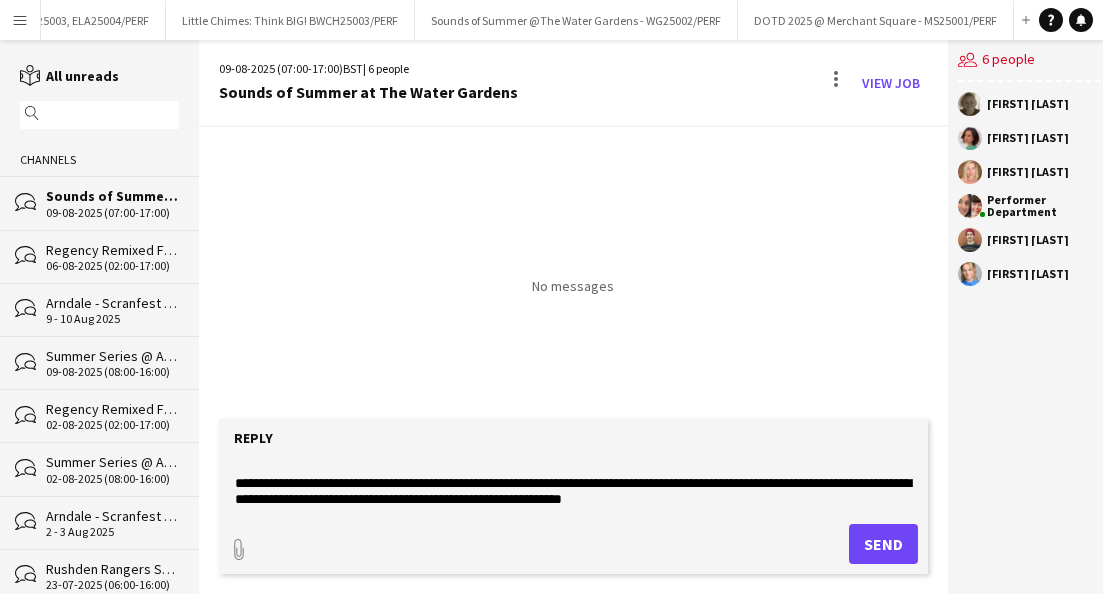 drag, startPoint x: 737, startPoint y: 499, endPoint x: 226, endPoint y: 486, distance: 511.16534 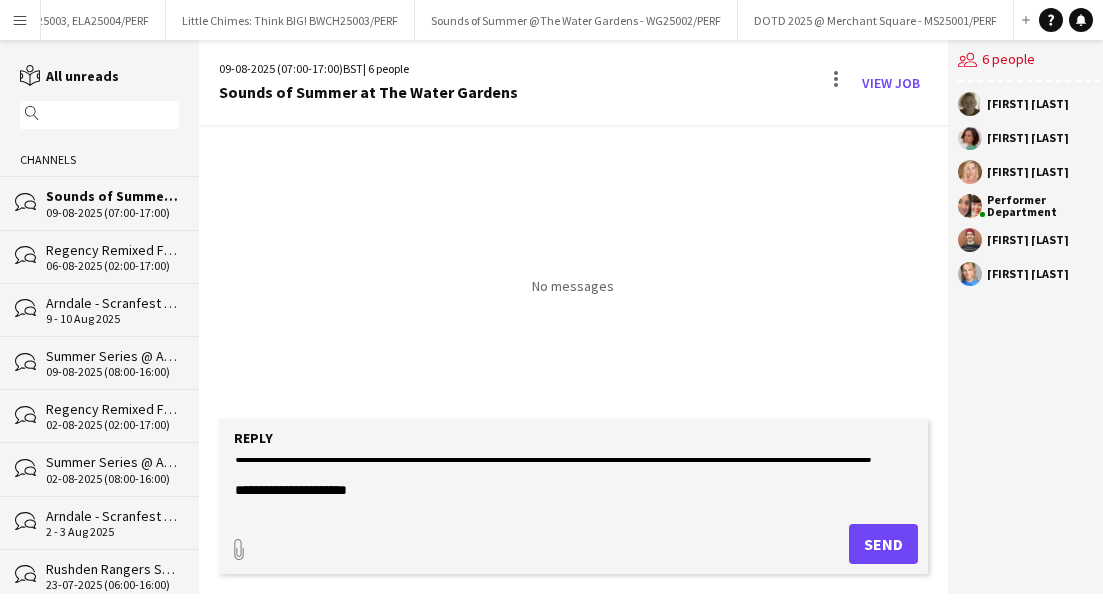 scroll, scrollTop: 675, scrollLeft: 0, axis: vertical 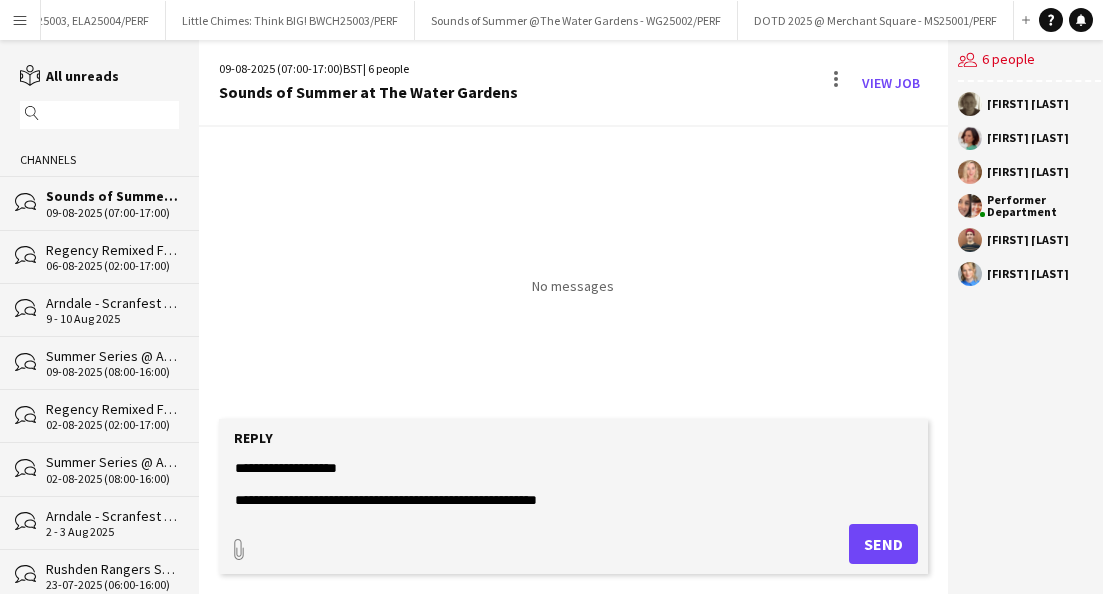 drag, startPoint x: 347, startPoint y: 502, endPoint x: 199, endPoint y: 371, distance: 197.64868 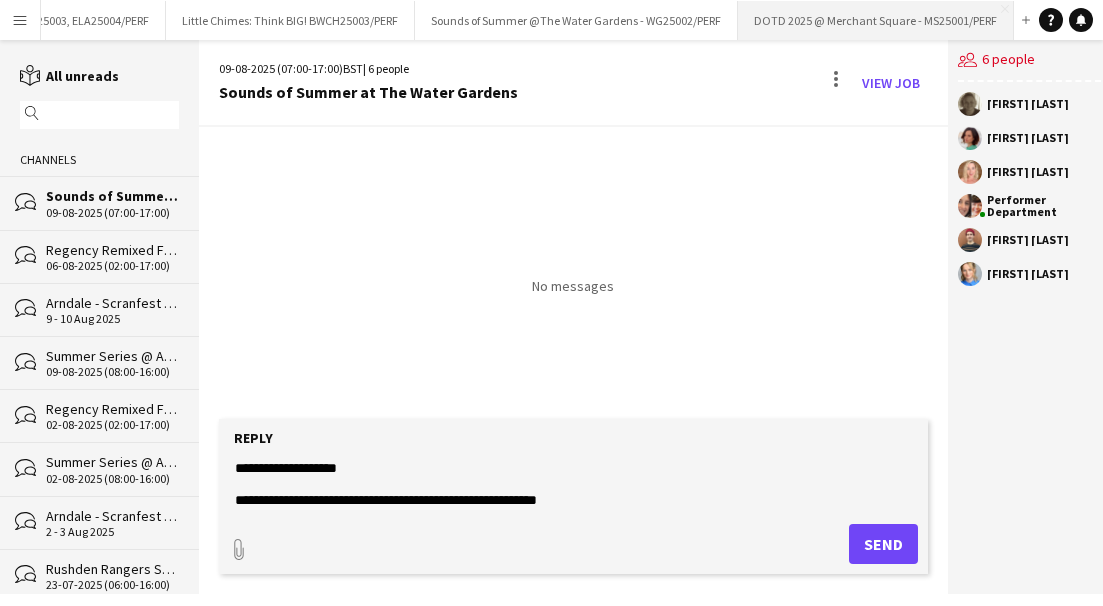 type on "**********" 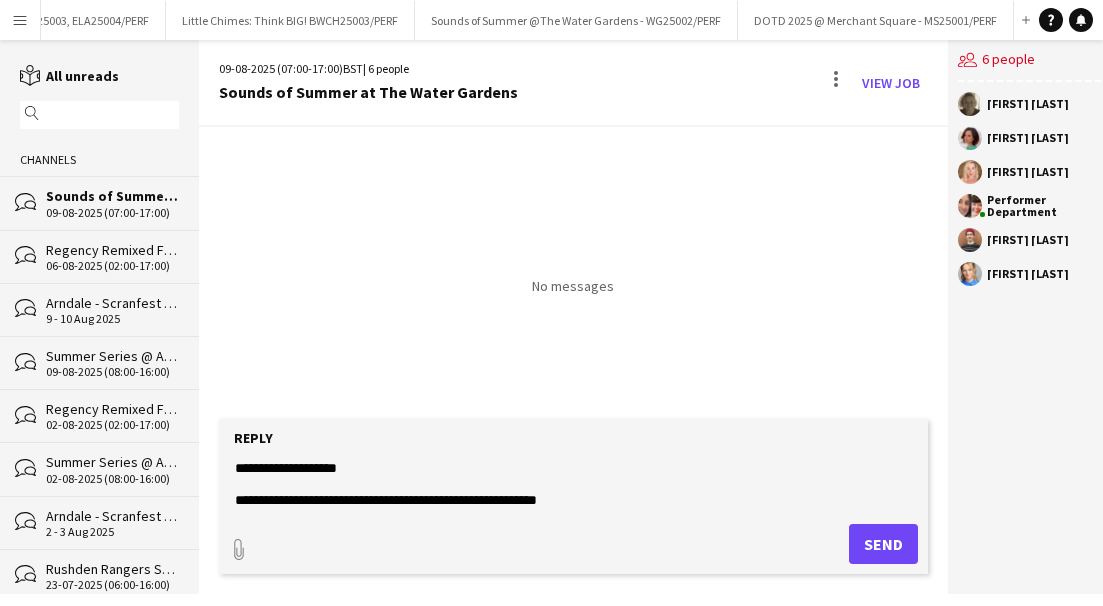click on "Reply
paperclip
Send" 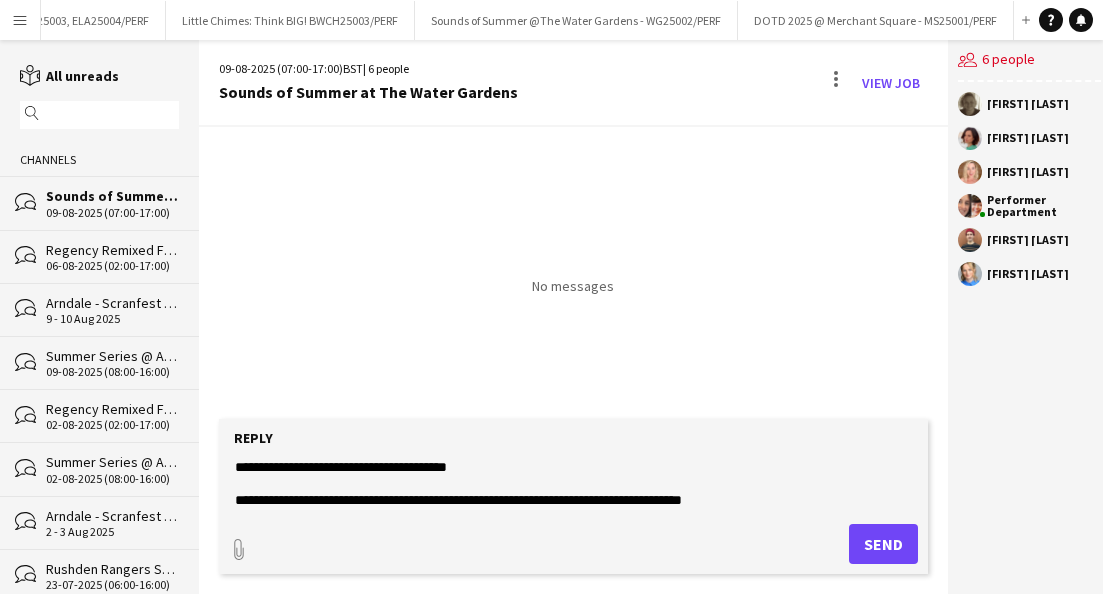 scroll, scrollTop: 675, scrollLeft: 0, axis: vertical 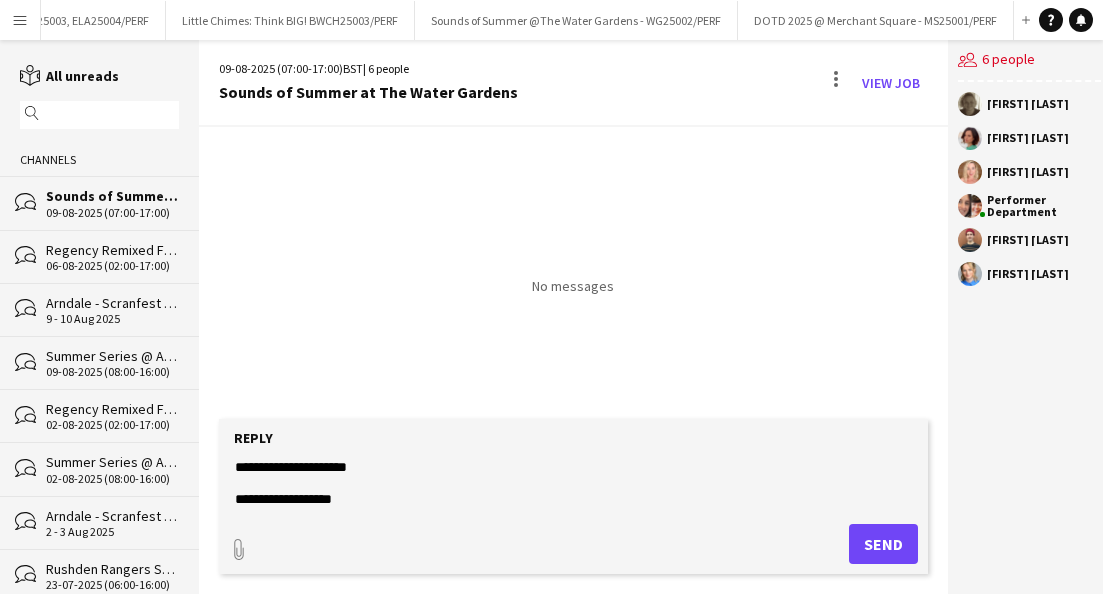 drag, startPoint x: 236, startPoint y: 467, endPoint x: 322, endPoint y: 706, distance: 254.00197 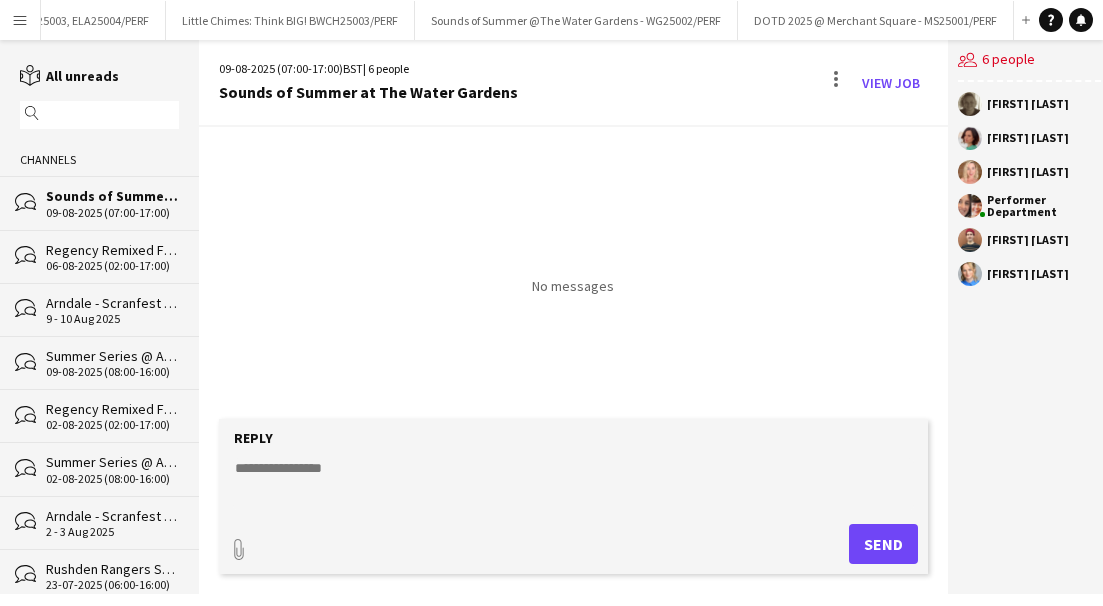 scroll, scrollTop: 0, scrollLeft: 0, axis: both 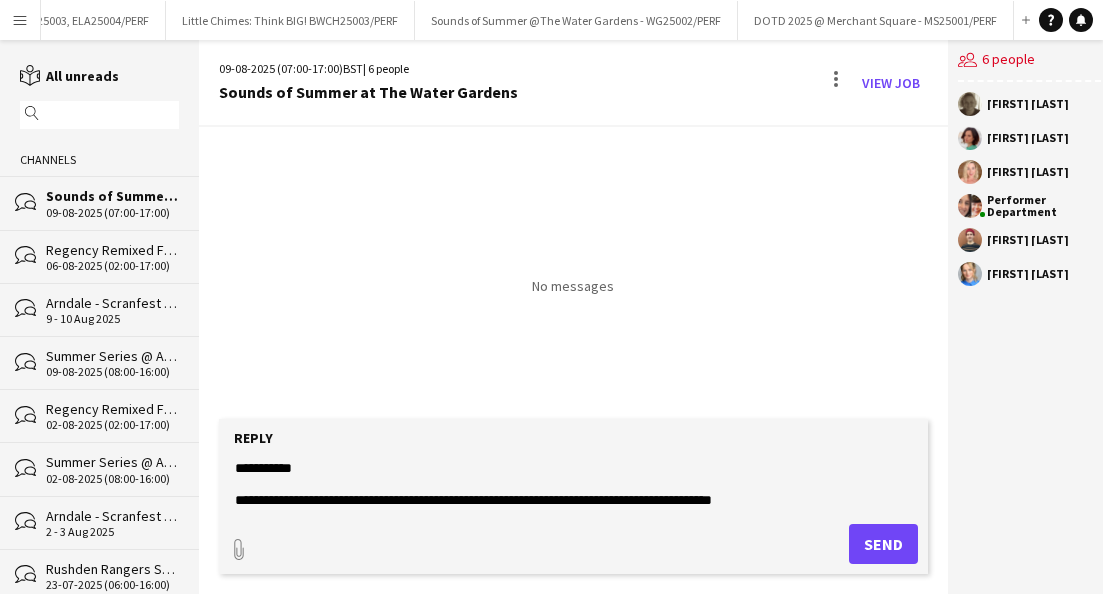 click 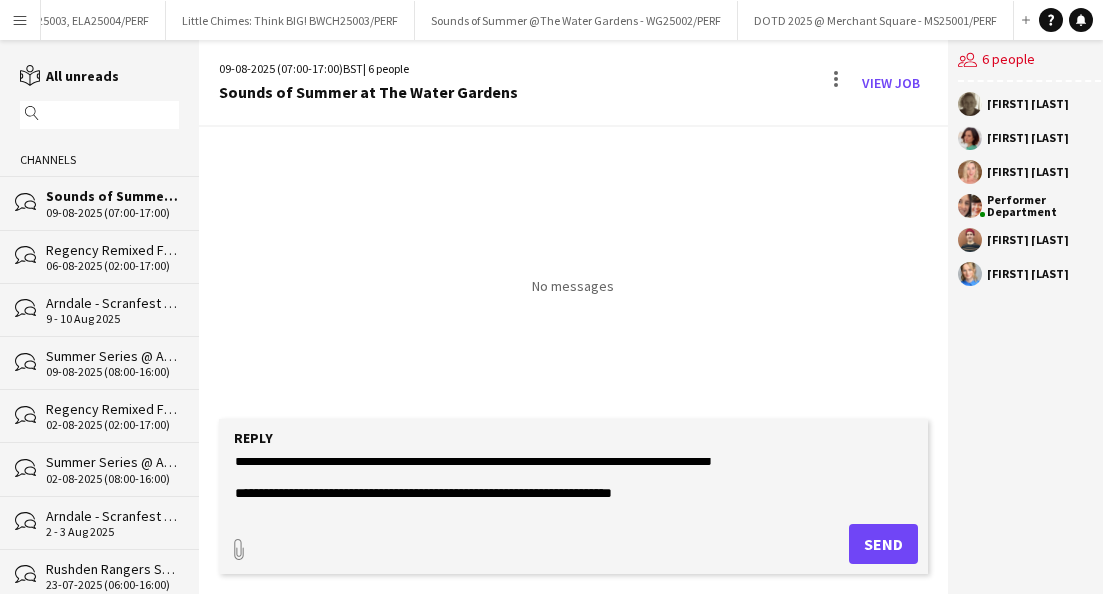 scroll, scrollTop: 20, scrollLeft: 0, axis: vertical 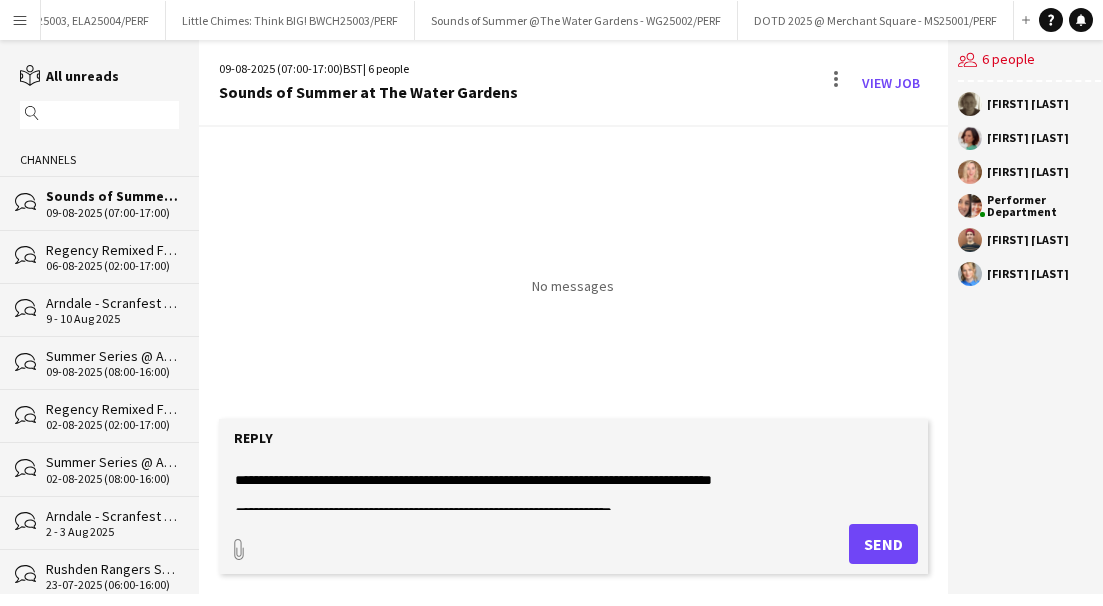 drag, startPoint x: 524, startPoint y: 480, endPoint x: 433, endPoint y: 477, distance: 91.04944 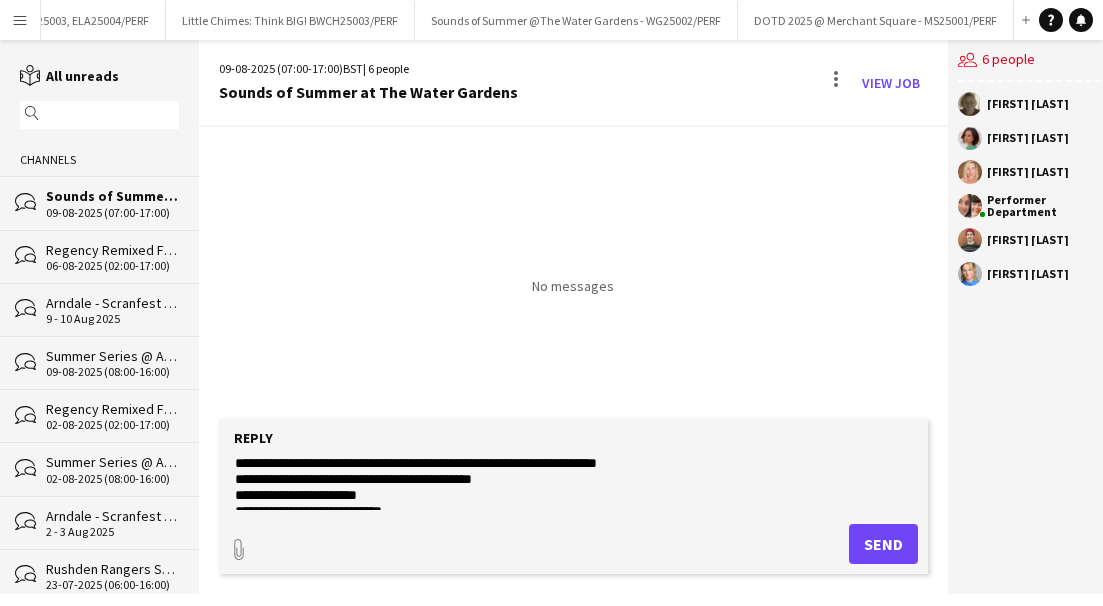 scroll, scrollTop: 233, scrollLeft: 0, axis: vertical 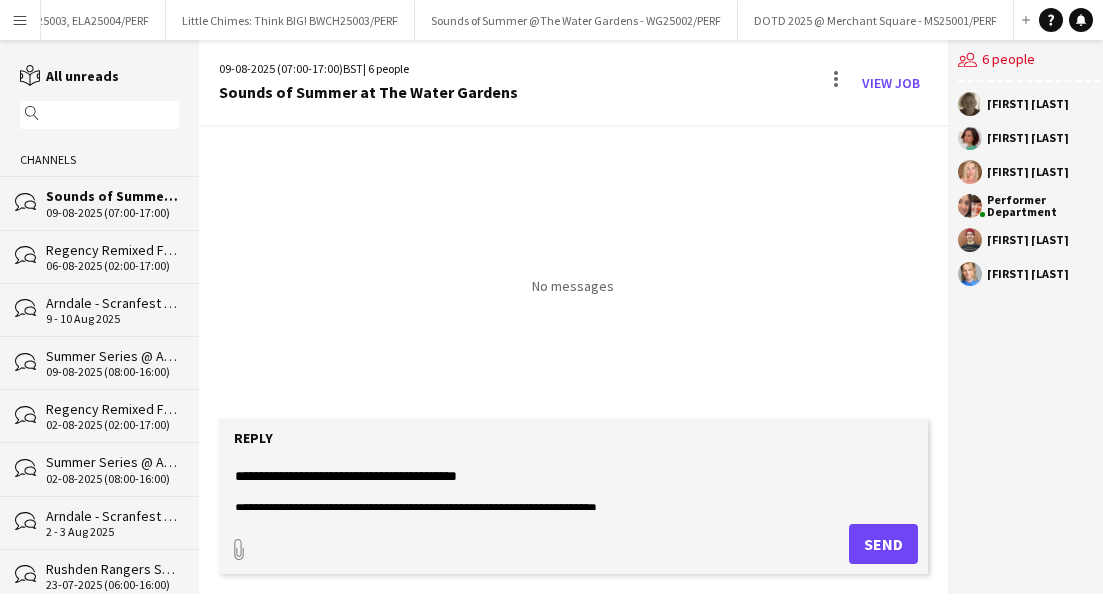 click 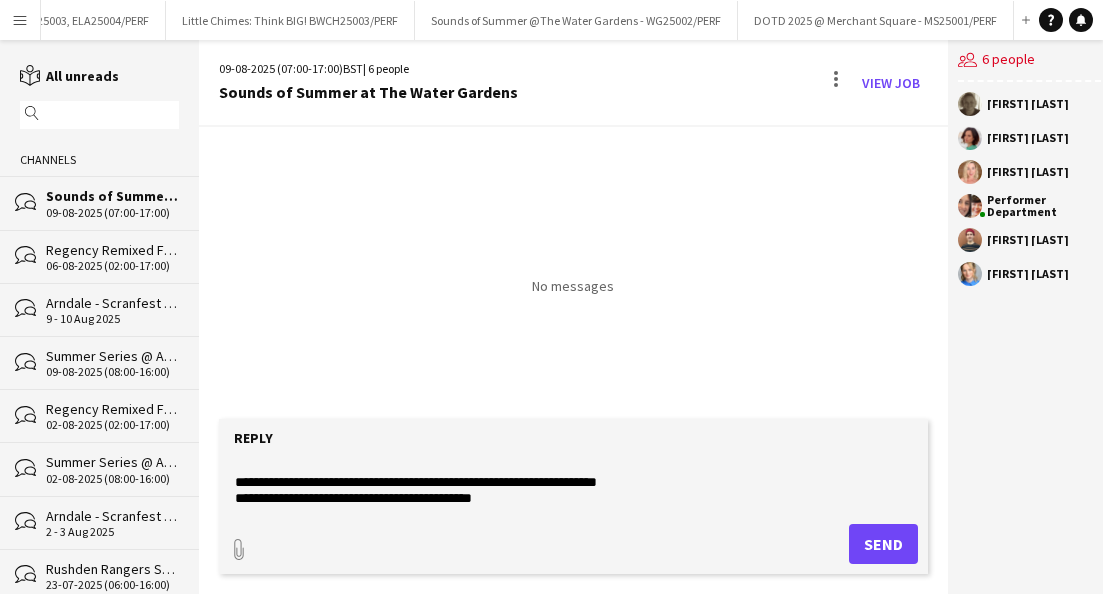 scroll, scrollTop: 254, scrollLeft: 0, axis: vertical 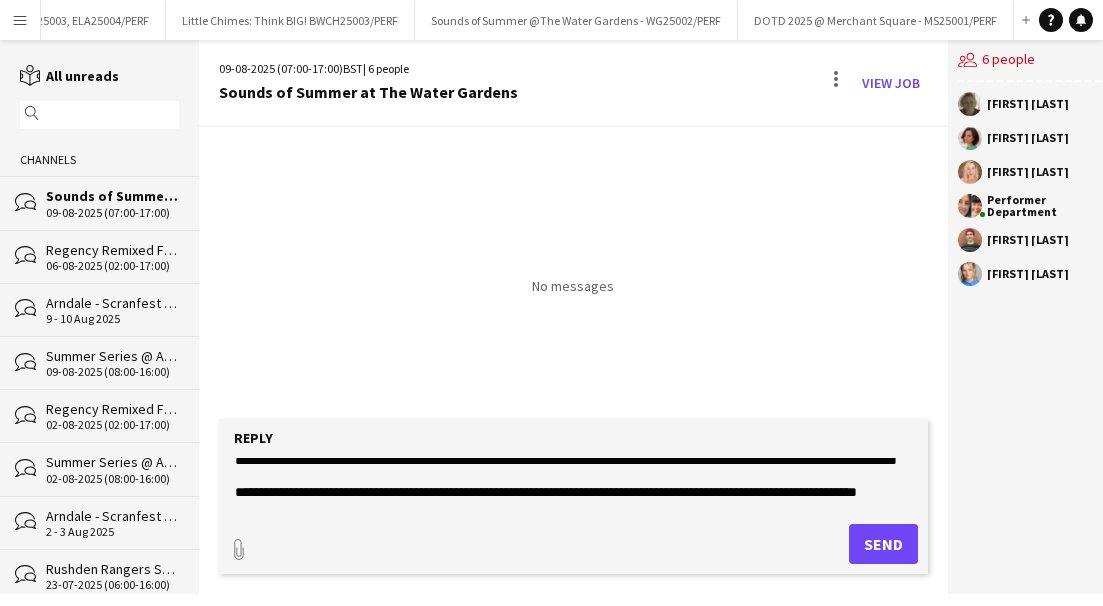 click 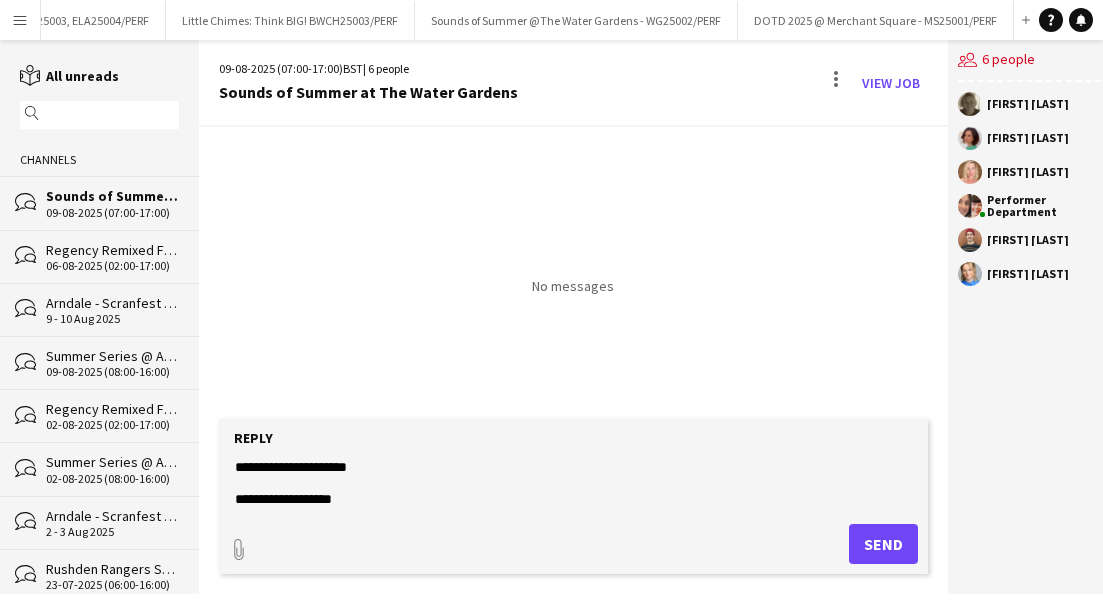 scroll, scrollTop: 853, scrollLeft: 0, axis: vertical 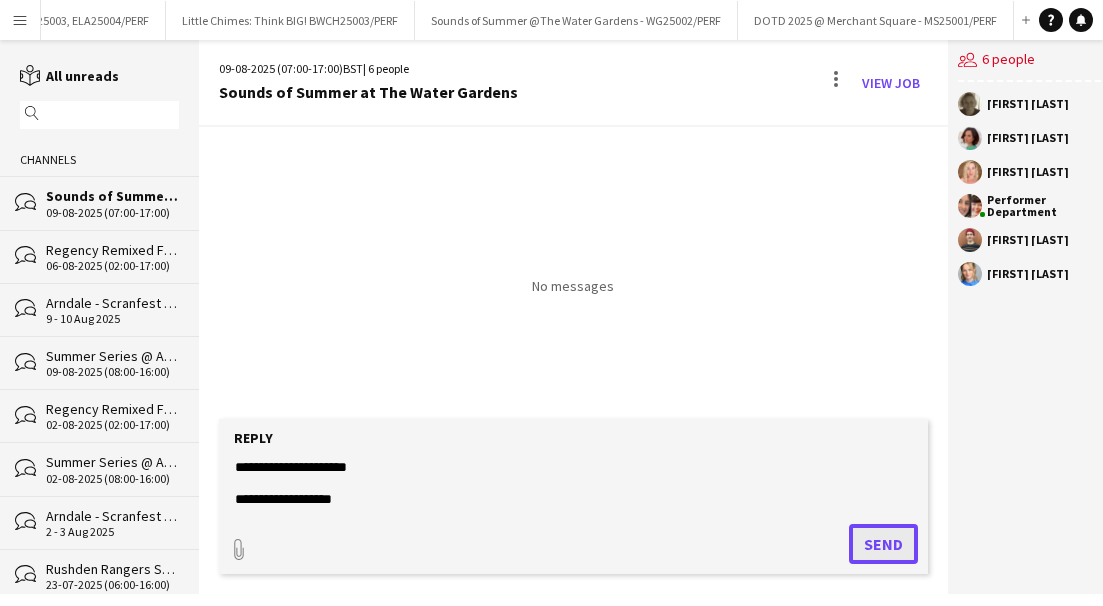 click on "Send" 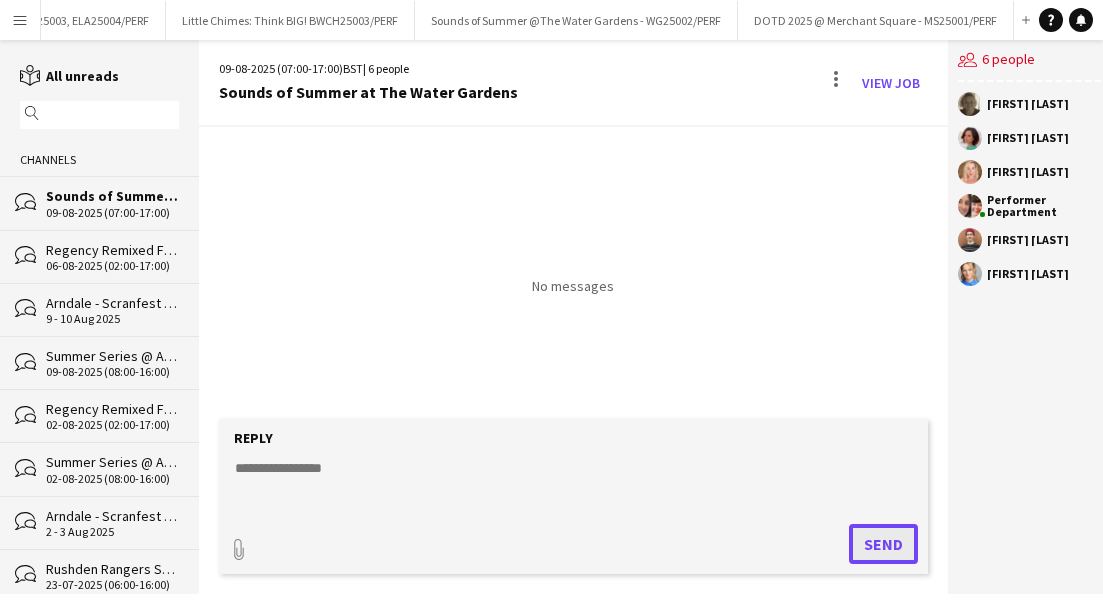 scroll, scrollTop: 0, scrollLeft: 0, axis: both 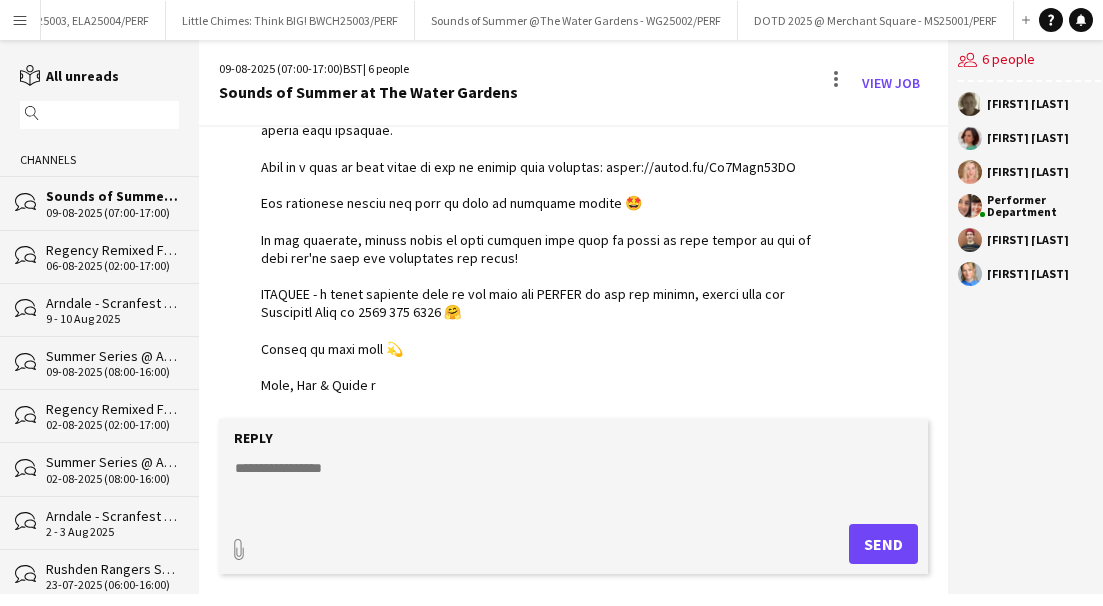 click on "Arndale - Scranfest - MAN25003/PERF" 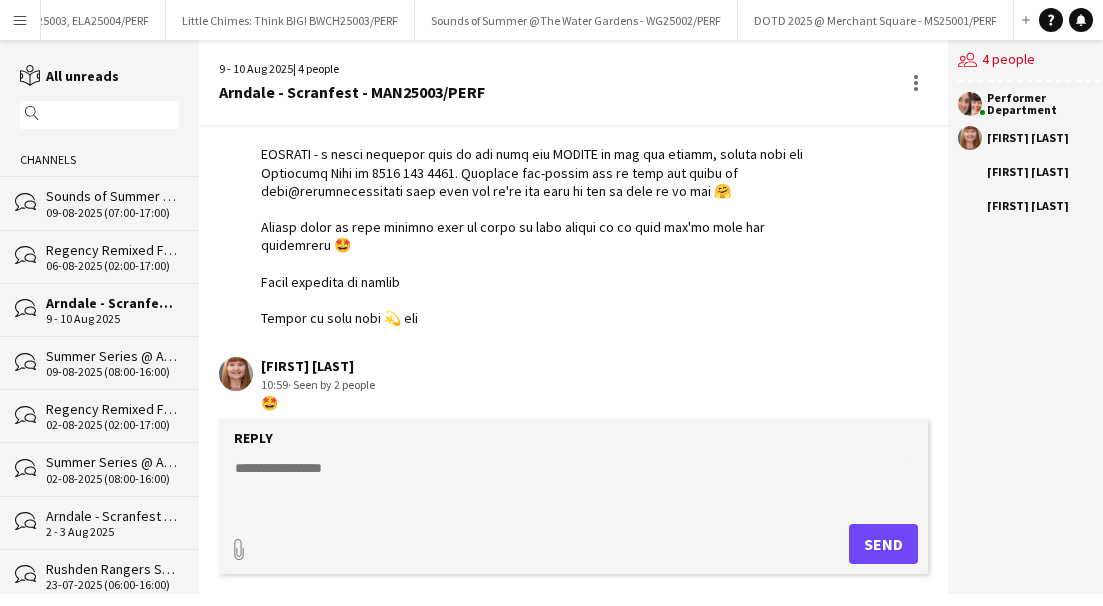 scroll, scrollTop: 763, scrollLeft: 0, axis: vertical 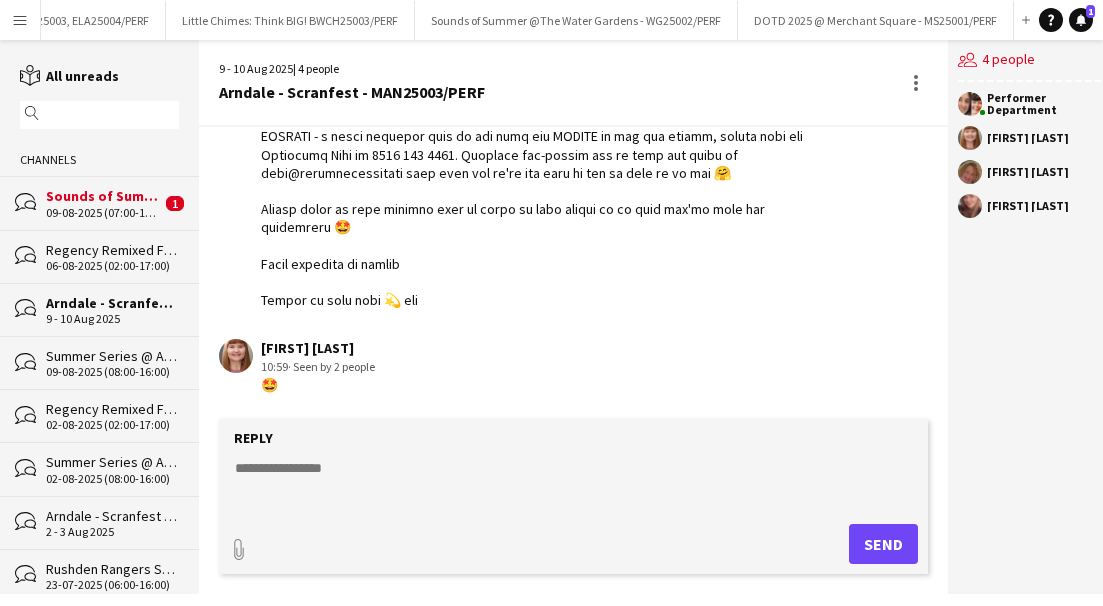 click on "Sounds of Summer at The Water Gardens" 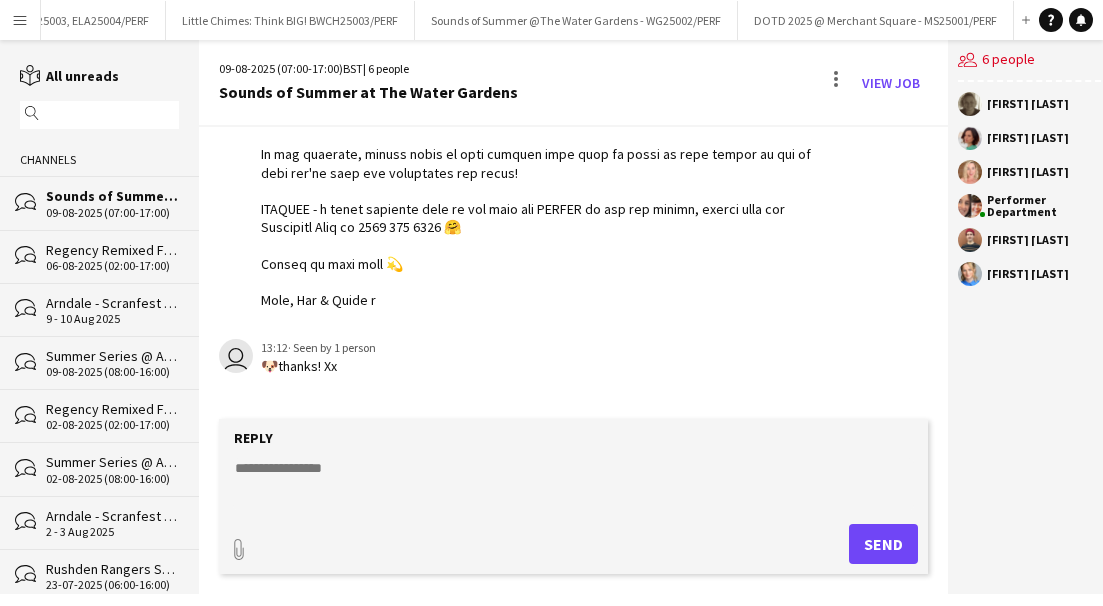 scroll, scrollTop: 1036, scrollLeft: 0, axis: vertical 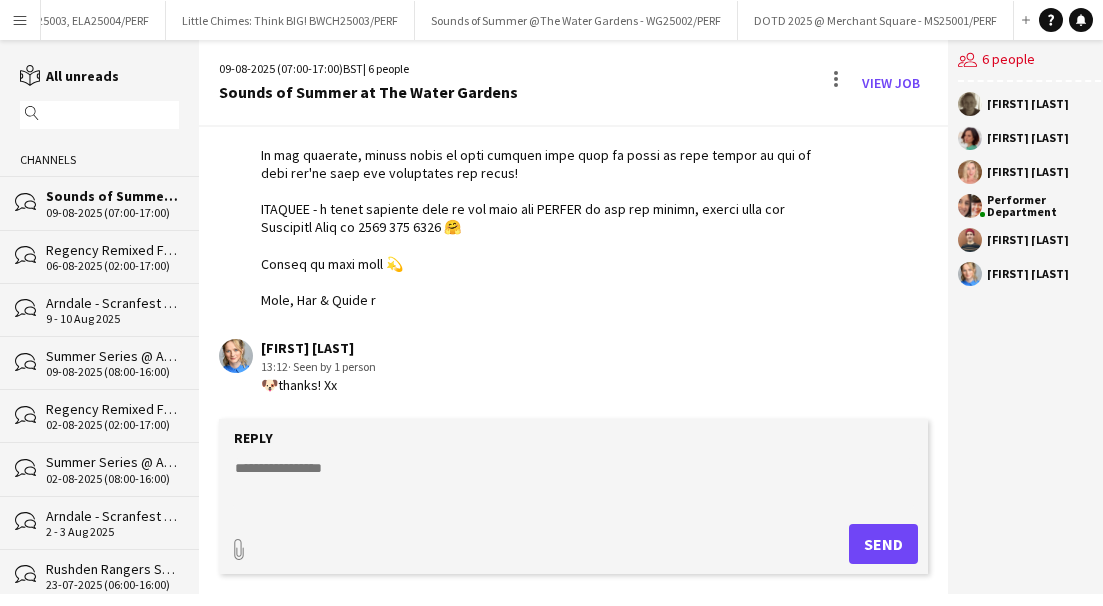 click on "Menu" at bounding box center [20, 20] 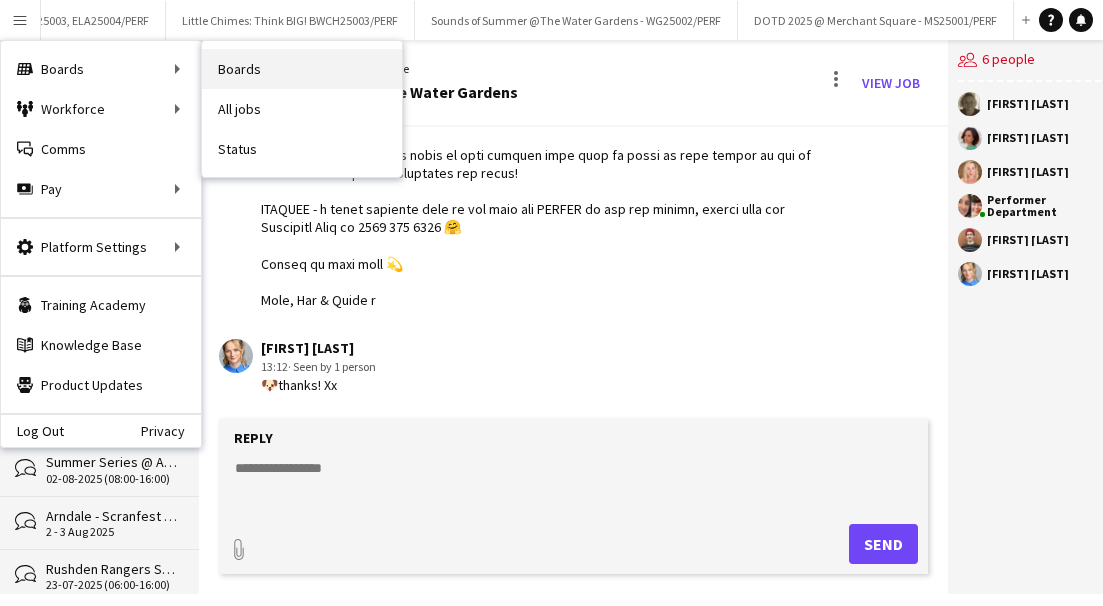 click on "Boards" at bounding box center (302, 69) 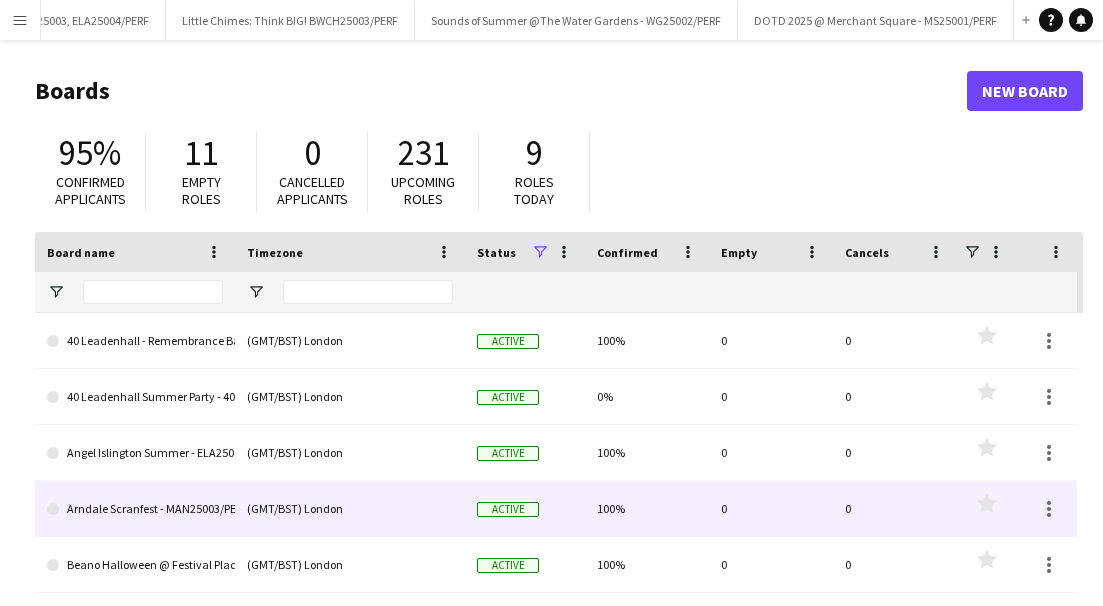 scroll, scrollTop: 168, scrollLeft: 0, axis: vertical 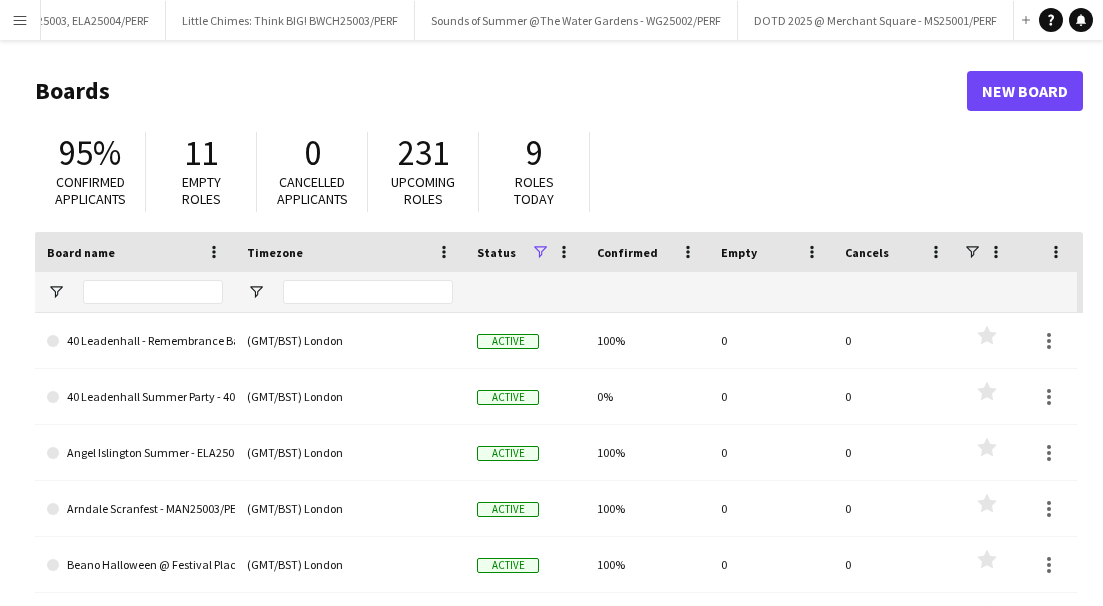 click on "Menu" at bounding box center (20, 20) 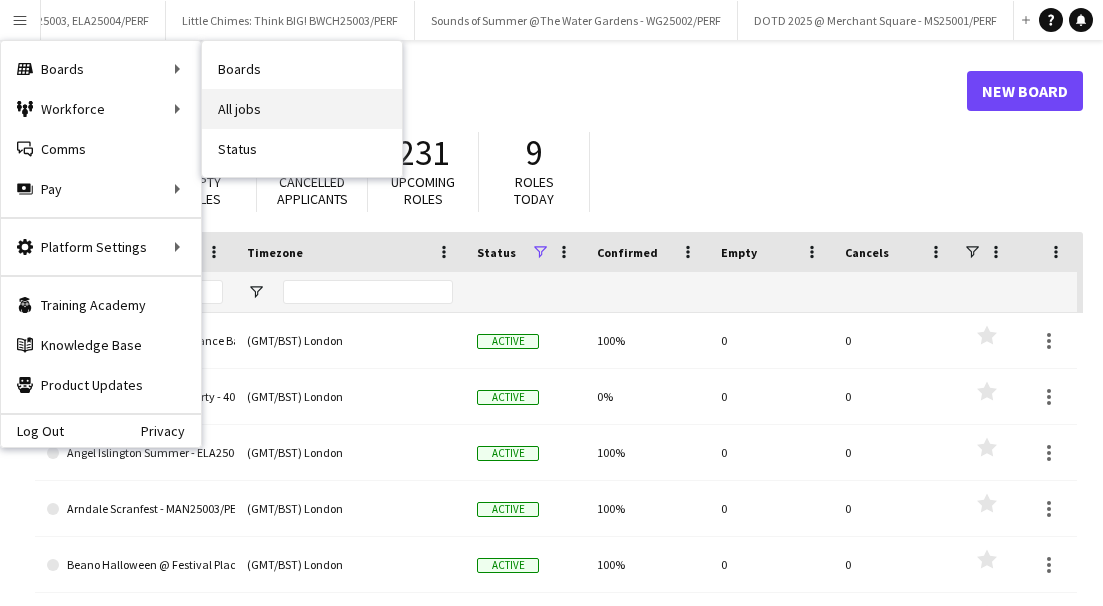 click on "All jobs" at bounding box center [302, 109] 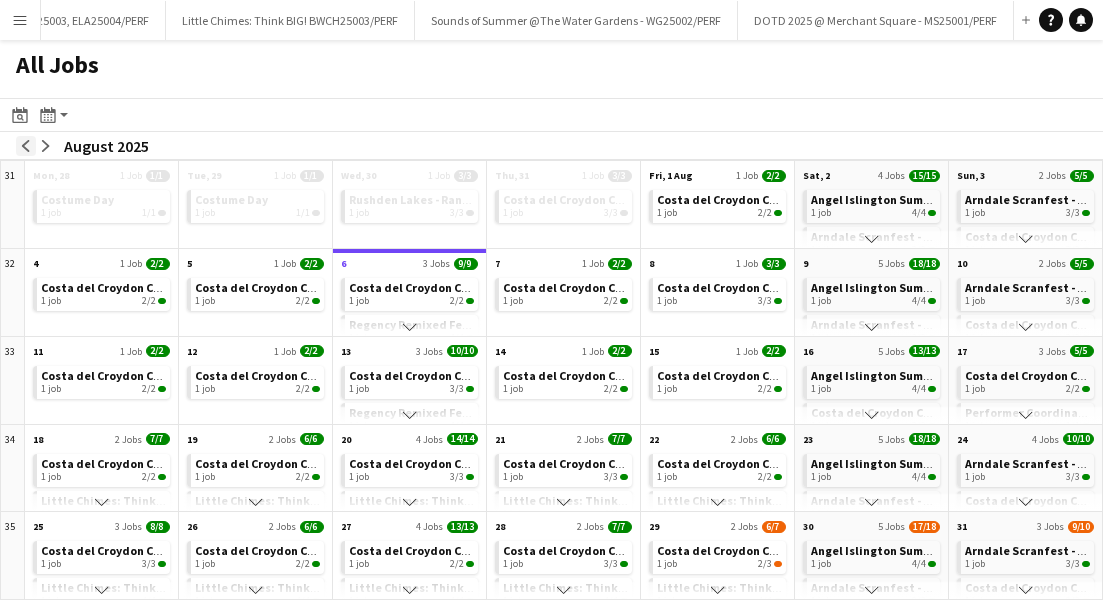 click on "arrow-left" 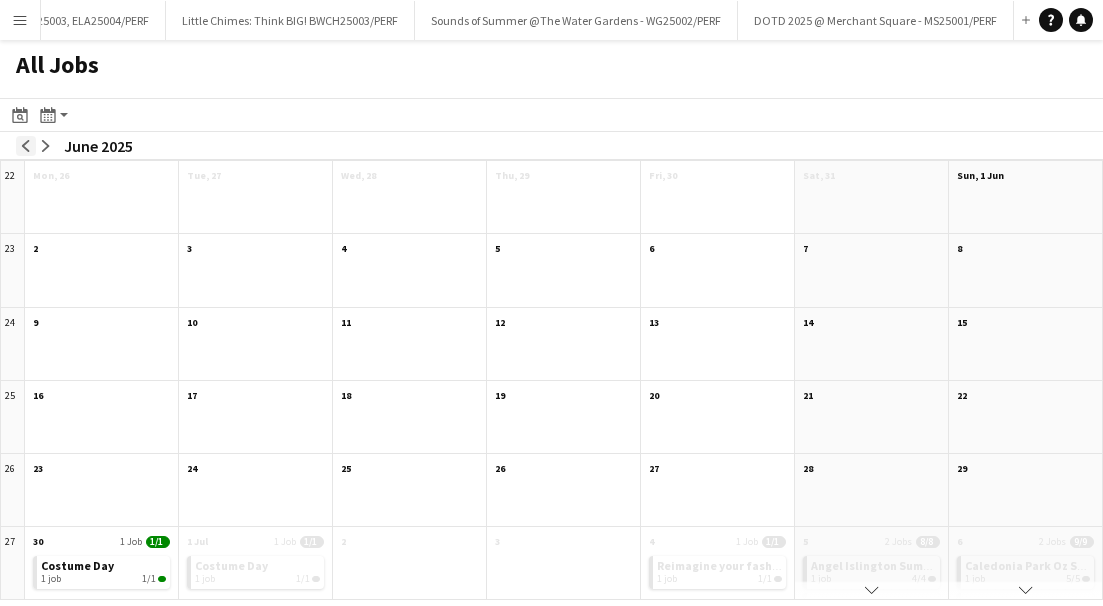 click on "arrow-left" 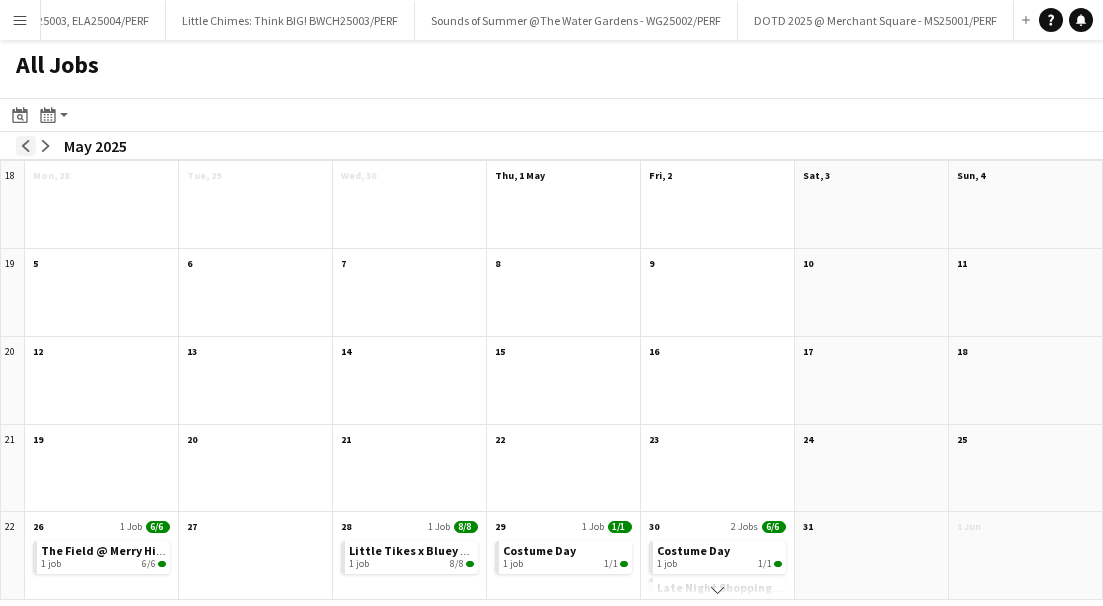 click on "arrow-left" 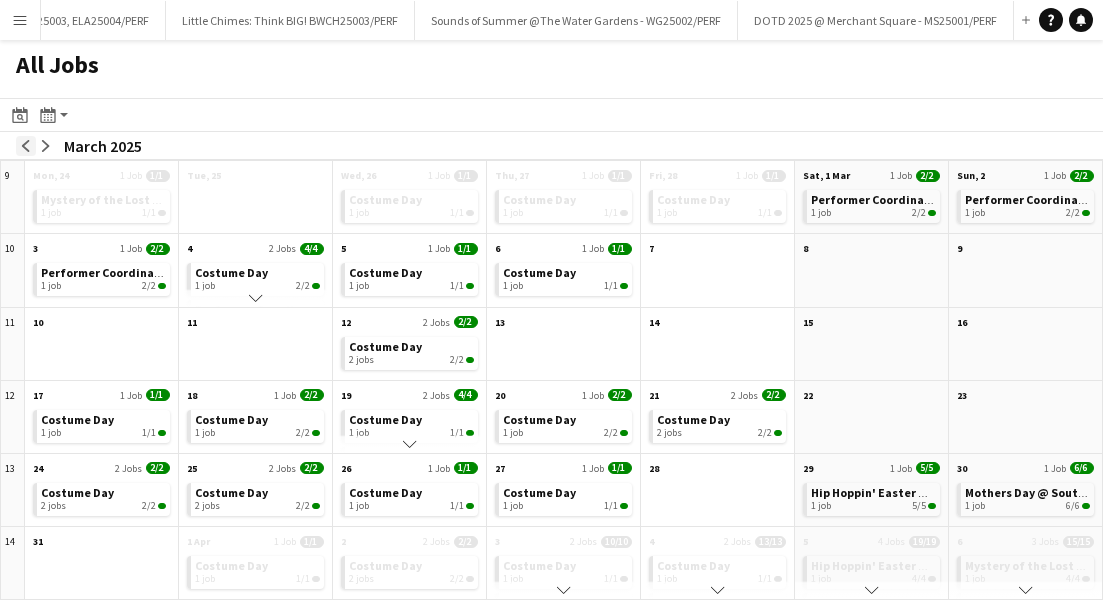 click on "arrow-left" 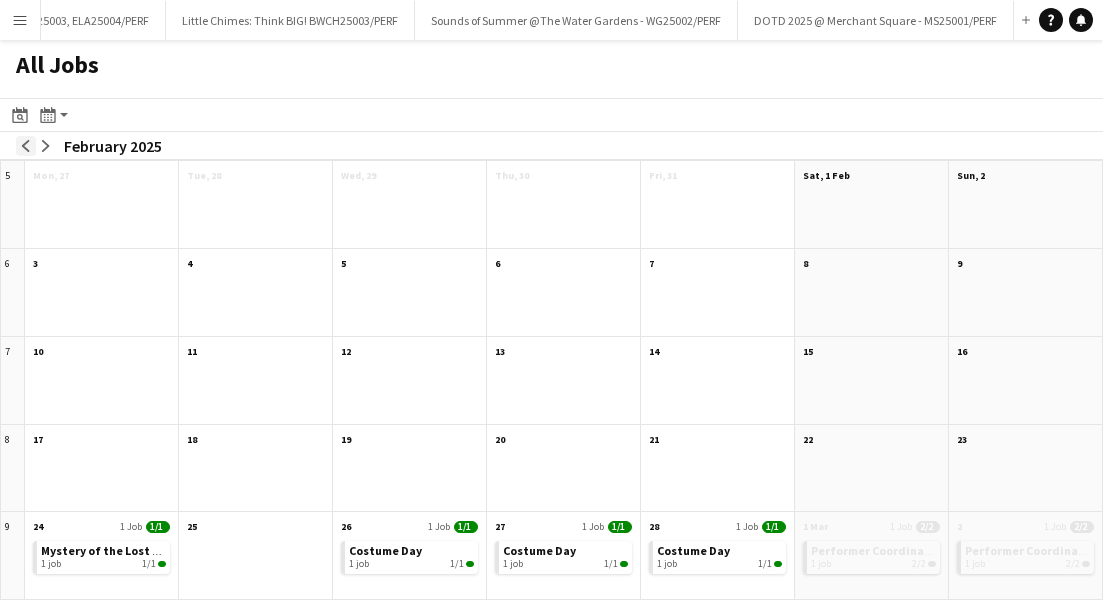 click on "arrow-left" 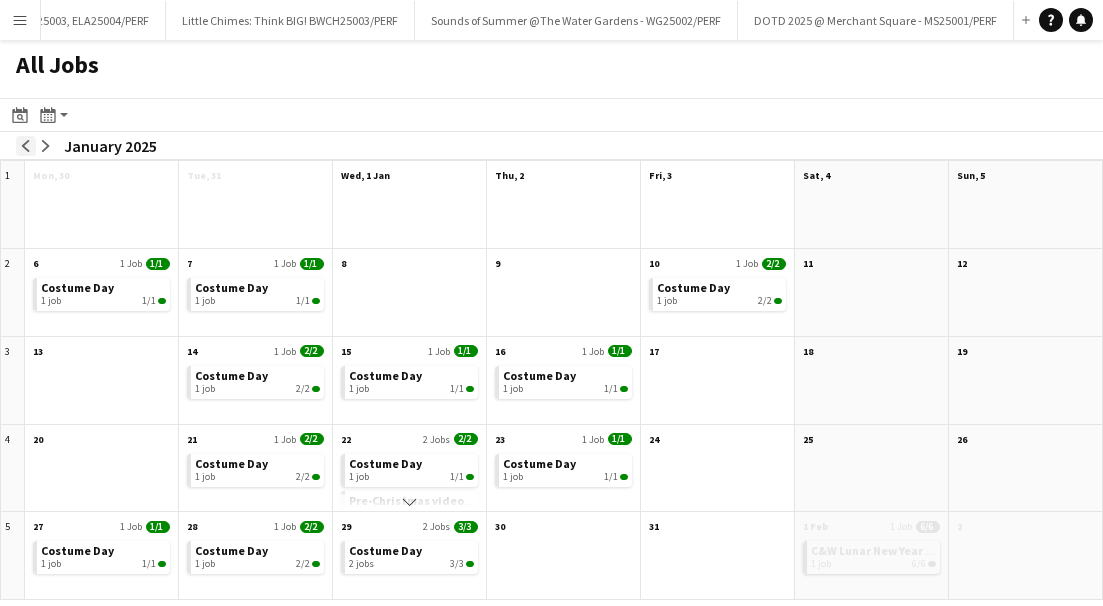click on "arrow-left" 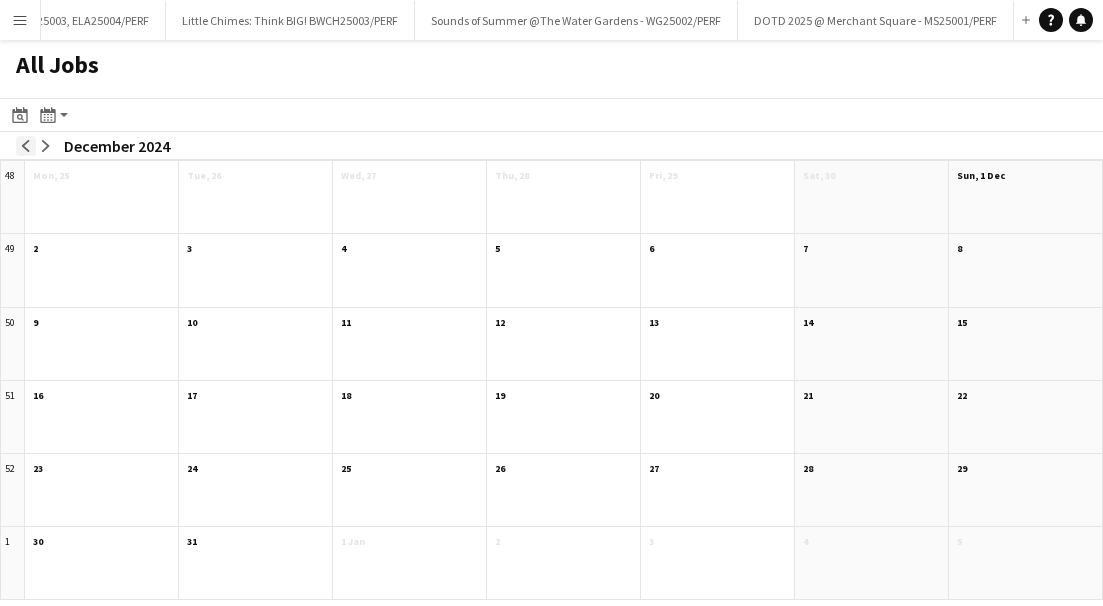 click on "arrow-left" 